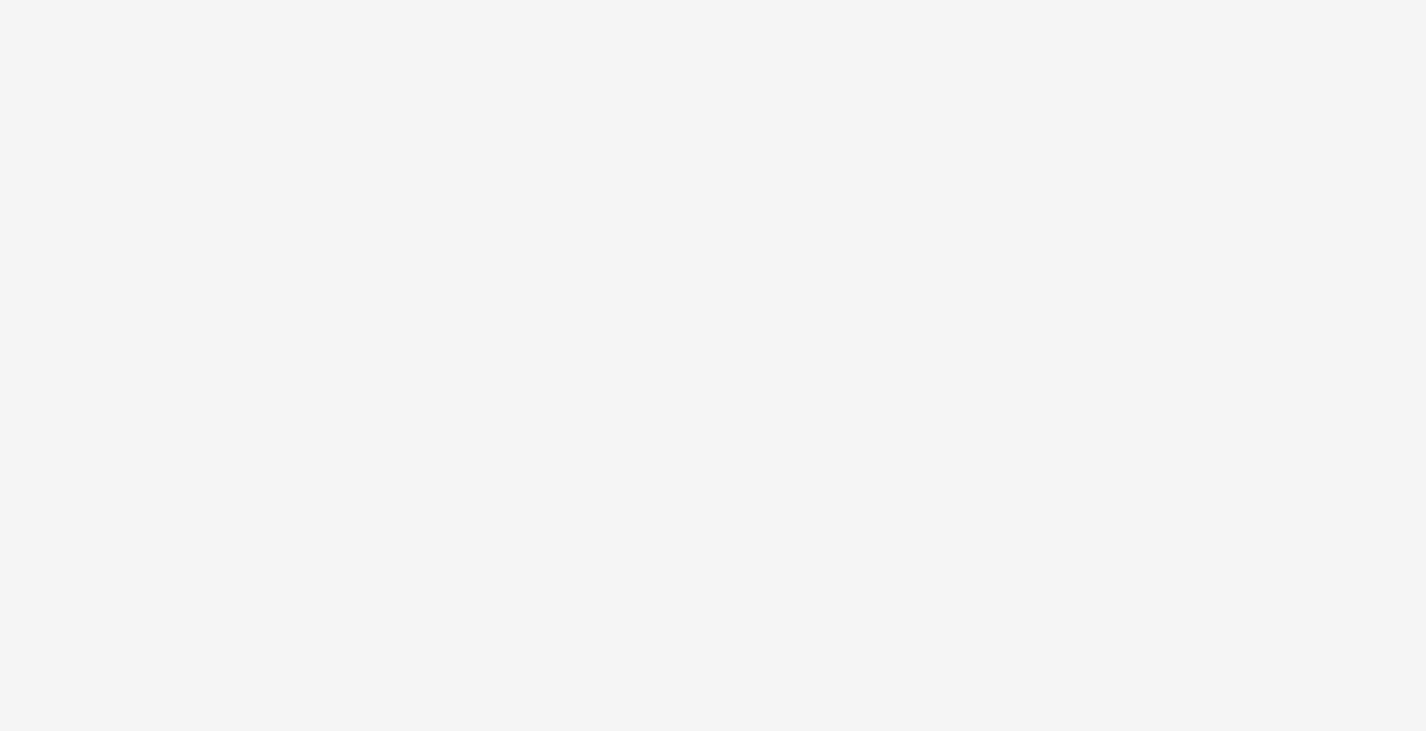 scroll, scrollTop: 0, scrollLeft: 0, axis: both 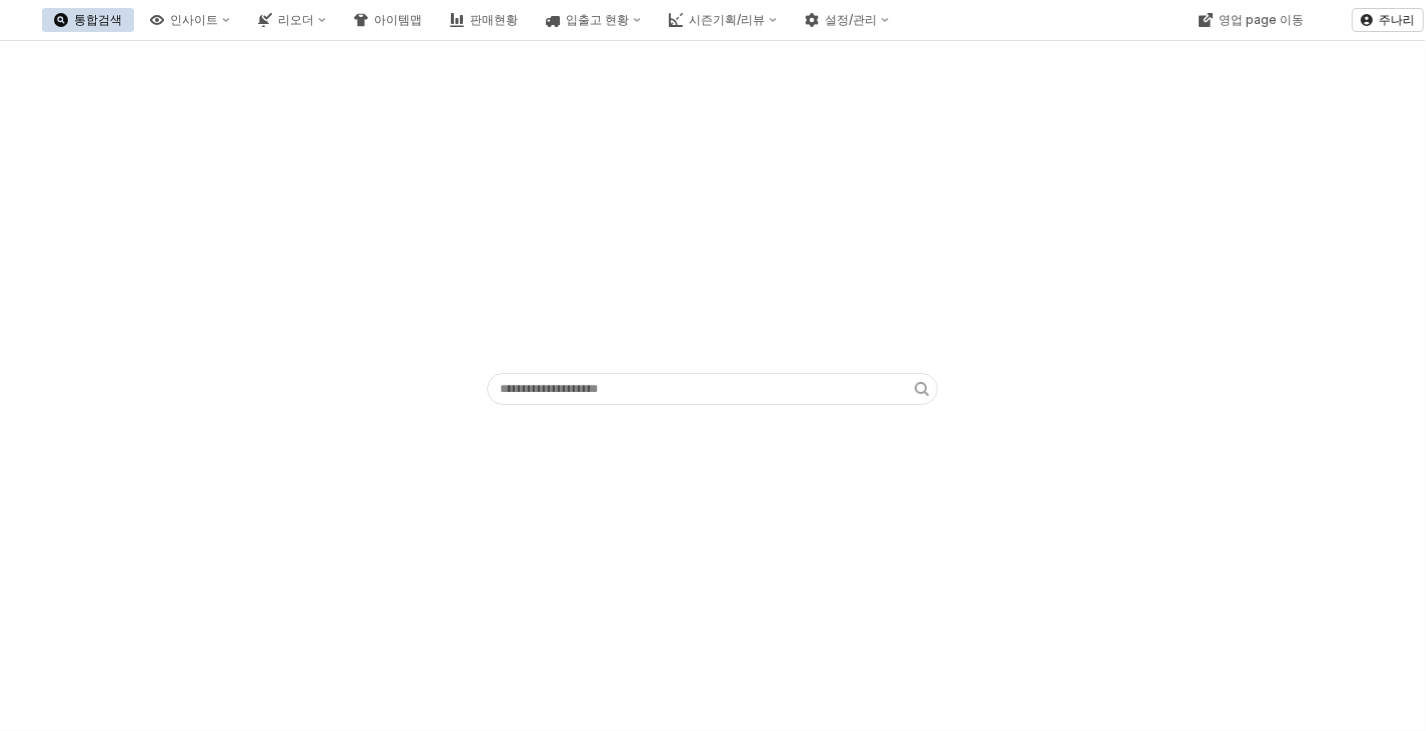 click at bounding box center [713, 229] 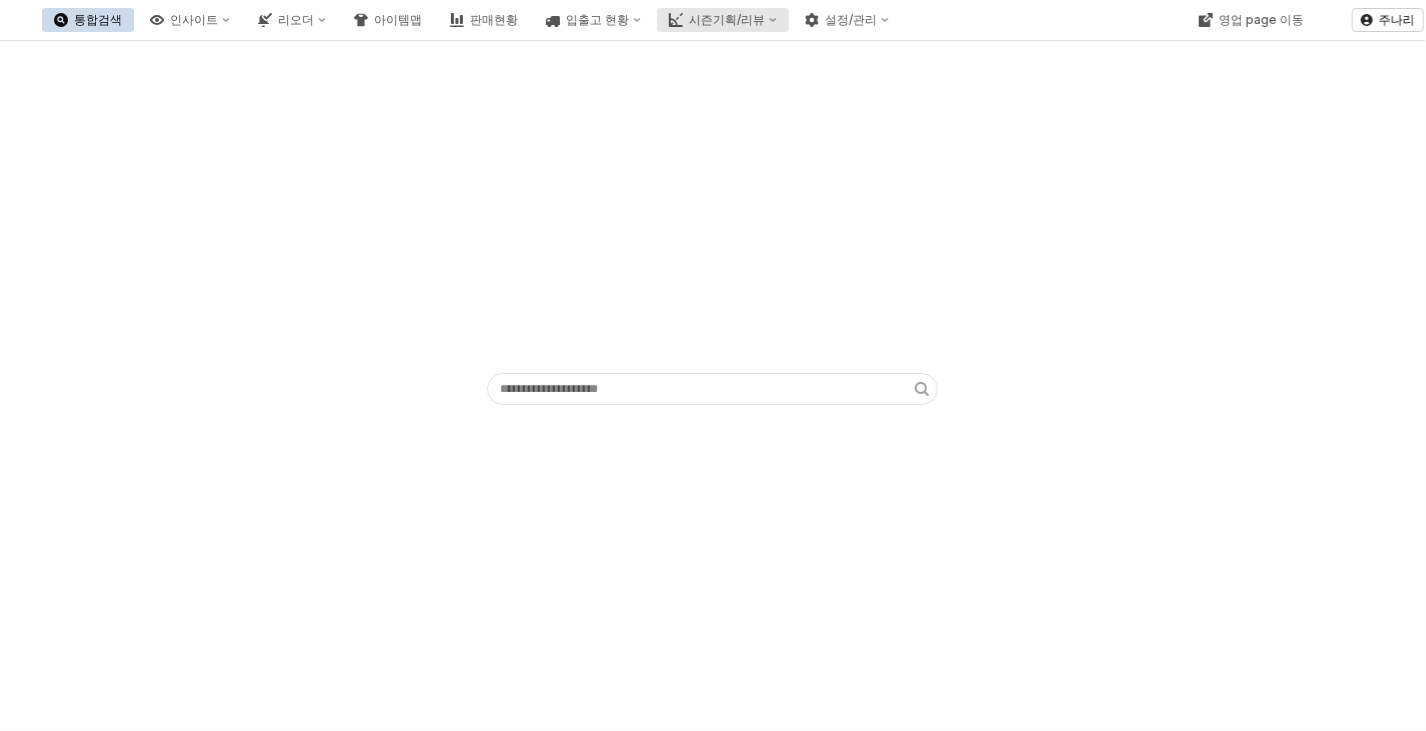 click on "시즌기획/리뷰" at bounding box center (723, 20) 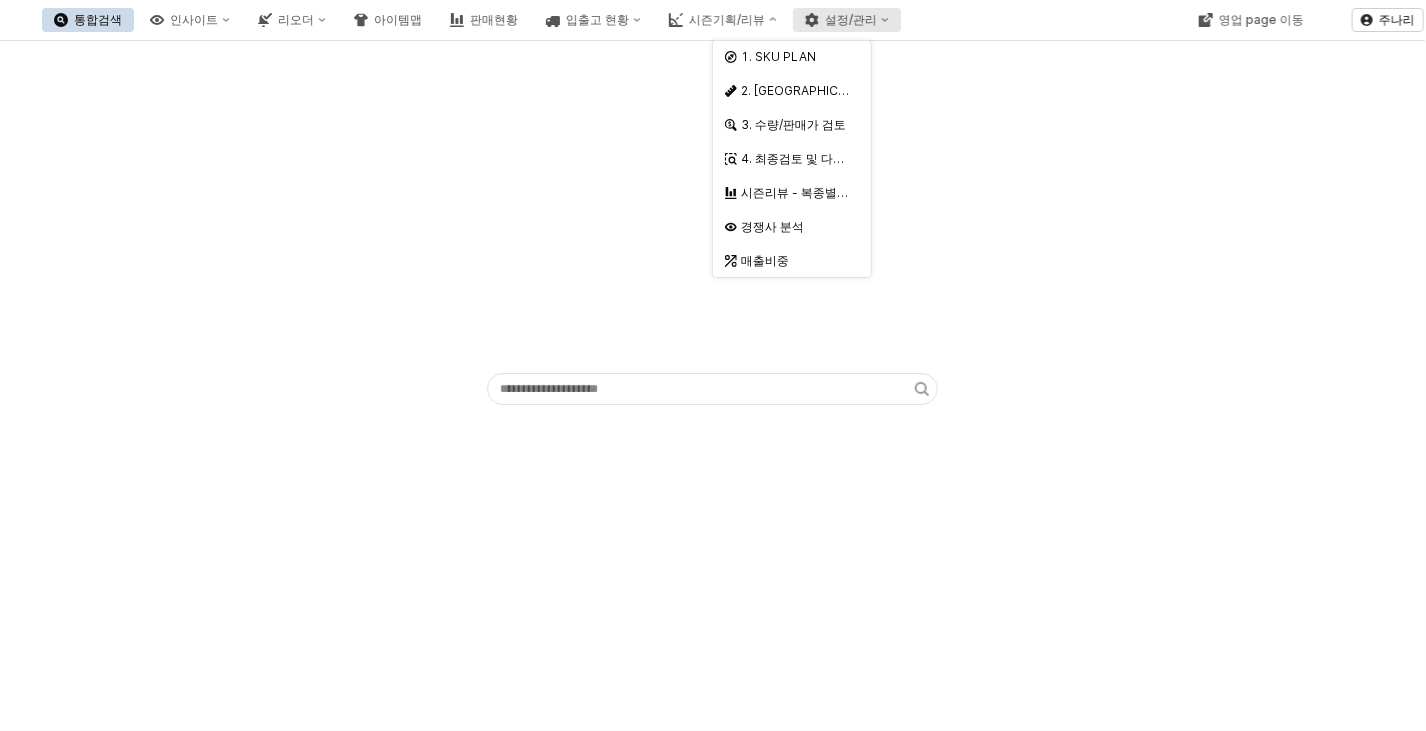 click on "설정/관리" at bounding box center [851, 20] 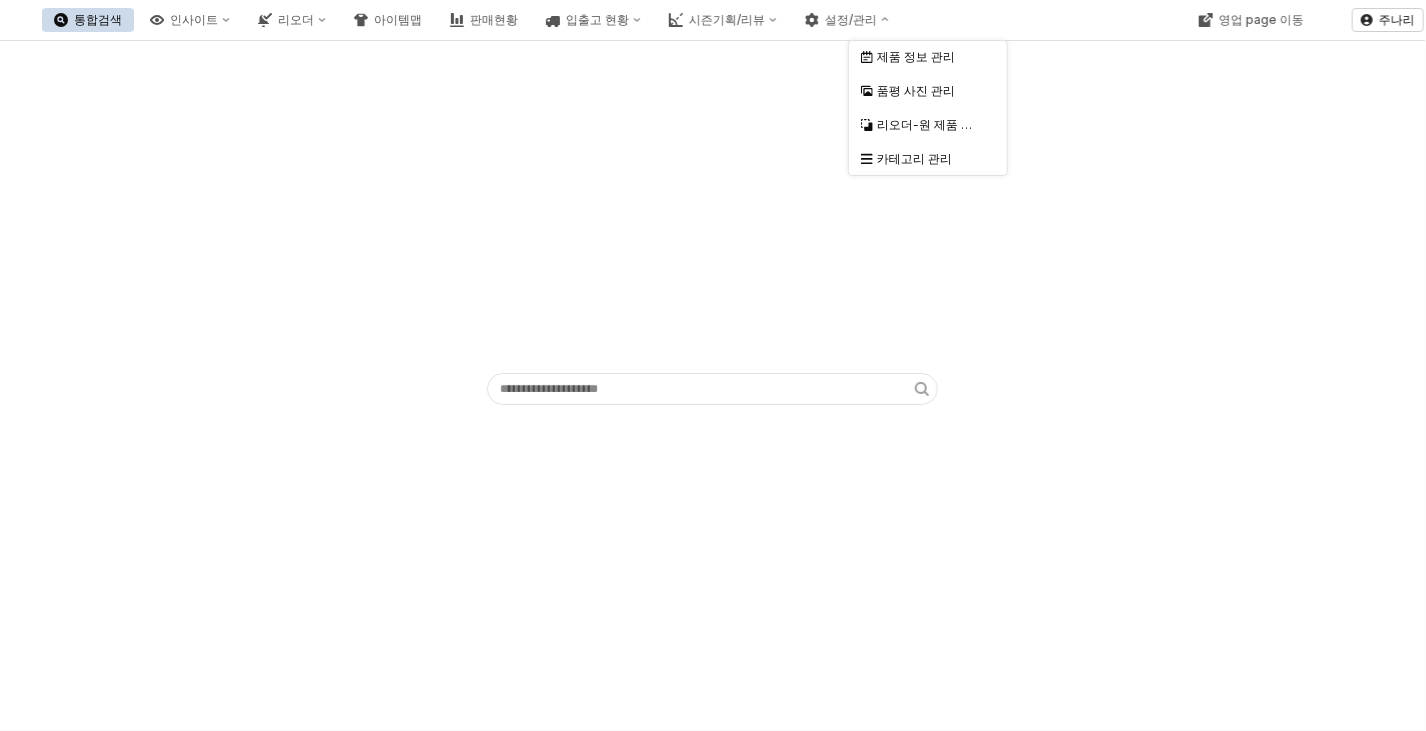 click at bounding box center (713, 229) 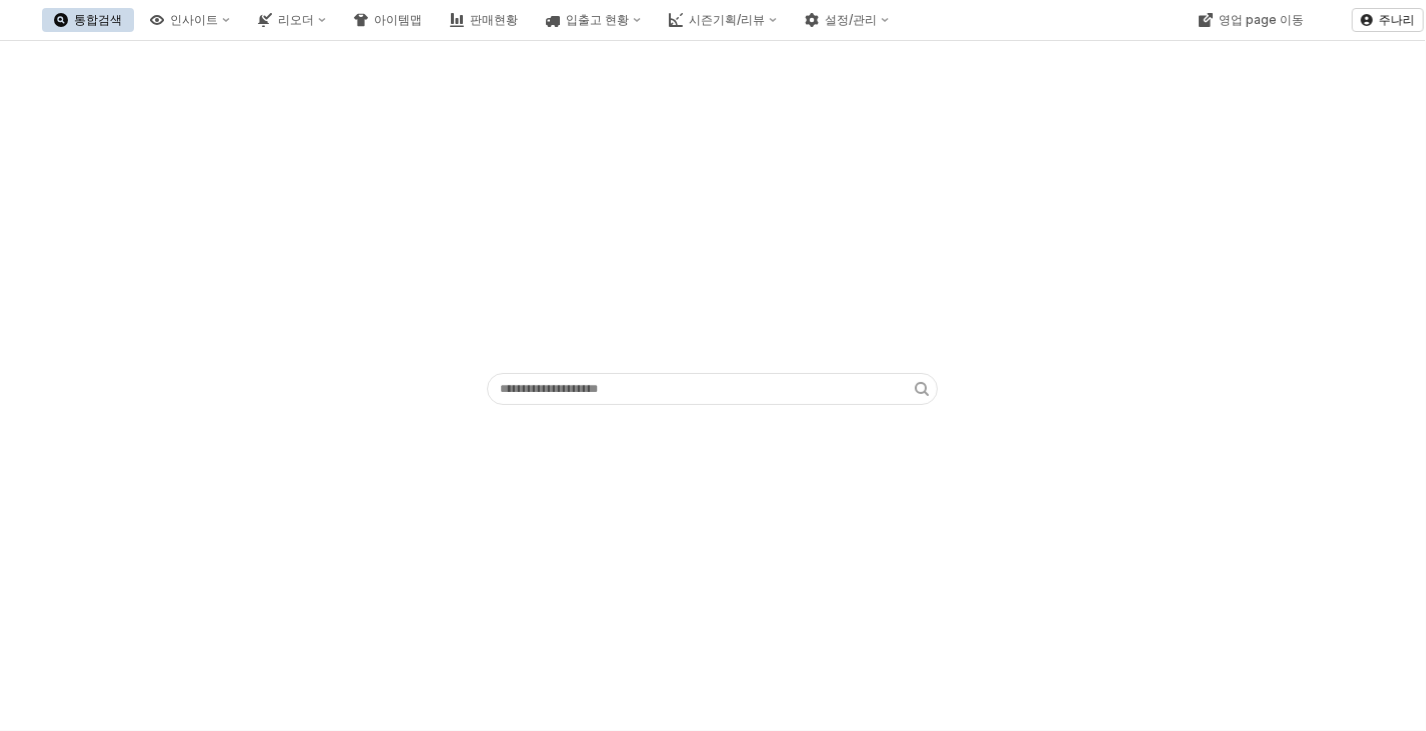 click at bounding box center (713, 229) 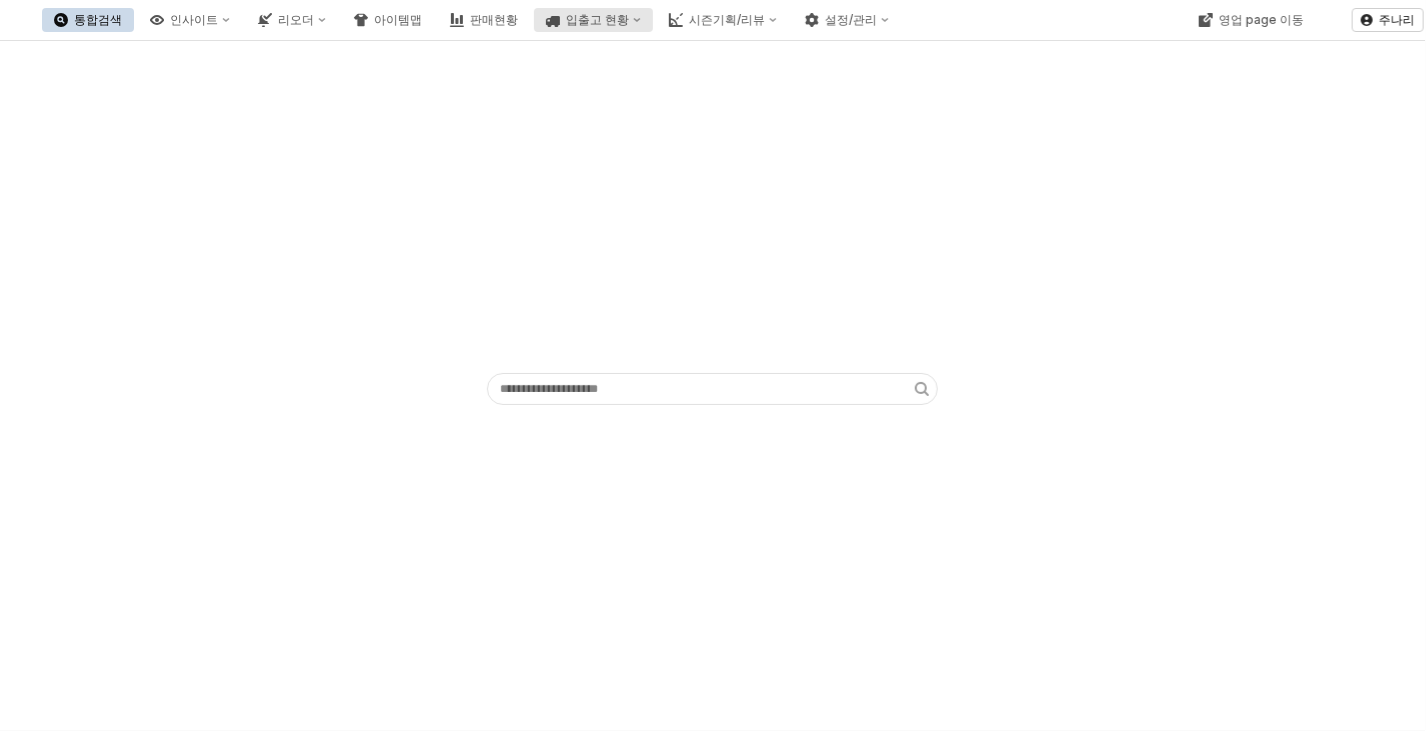 click on "입출고 현황" at bounding box center [597, 20] 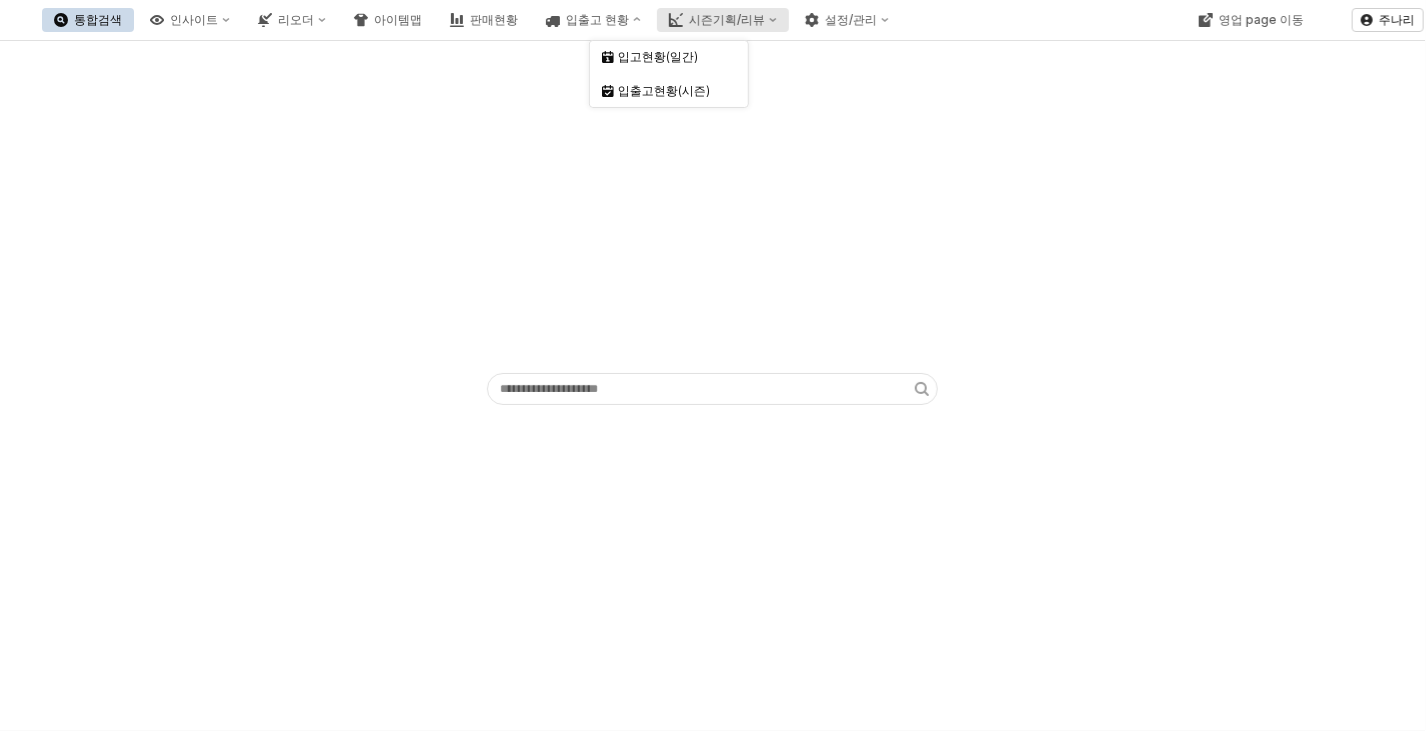 click on "시즌기획/리뷰" at bounding box center [727, 20] 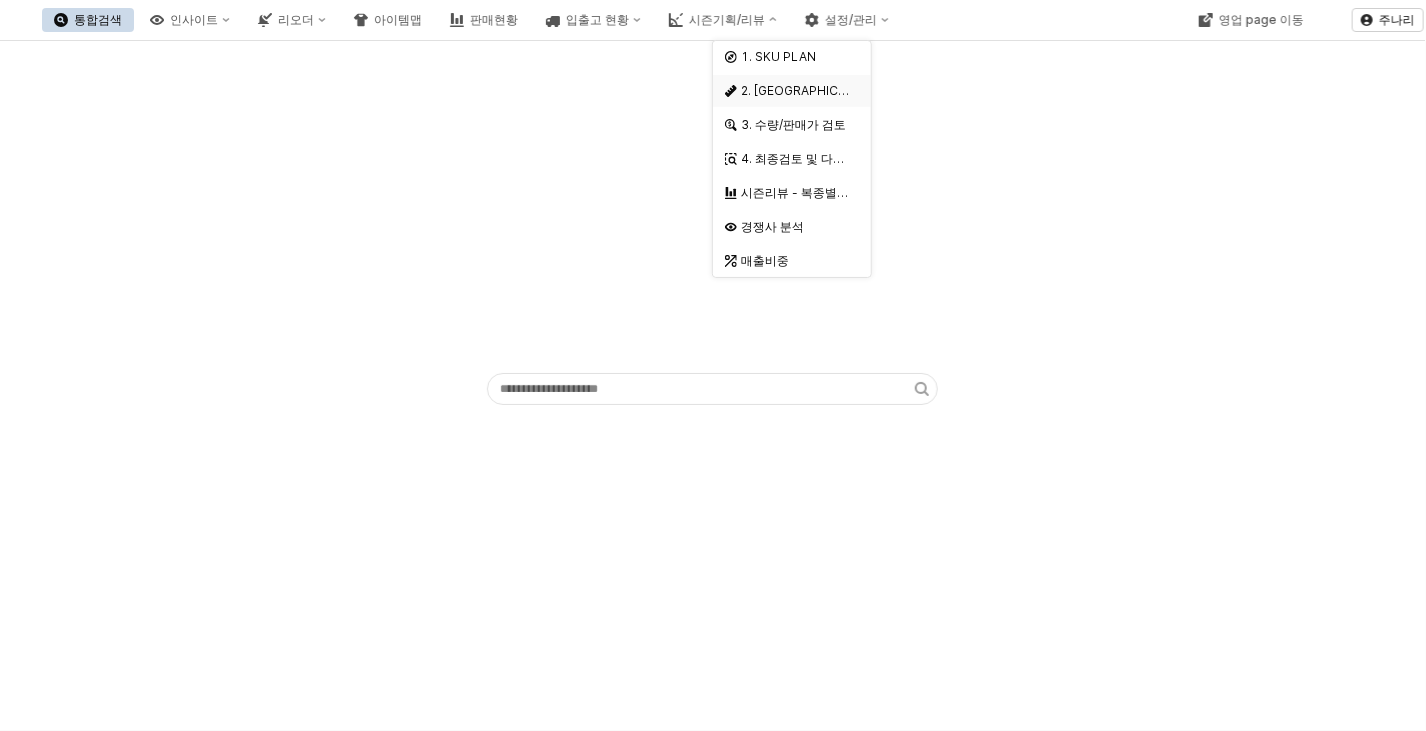 click on "2. [GEOGRAPHIC_DATA]" at bounding box center [787, 91] 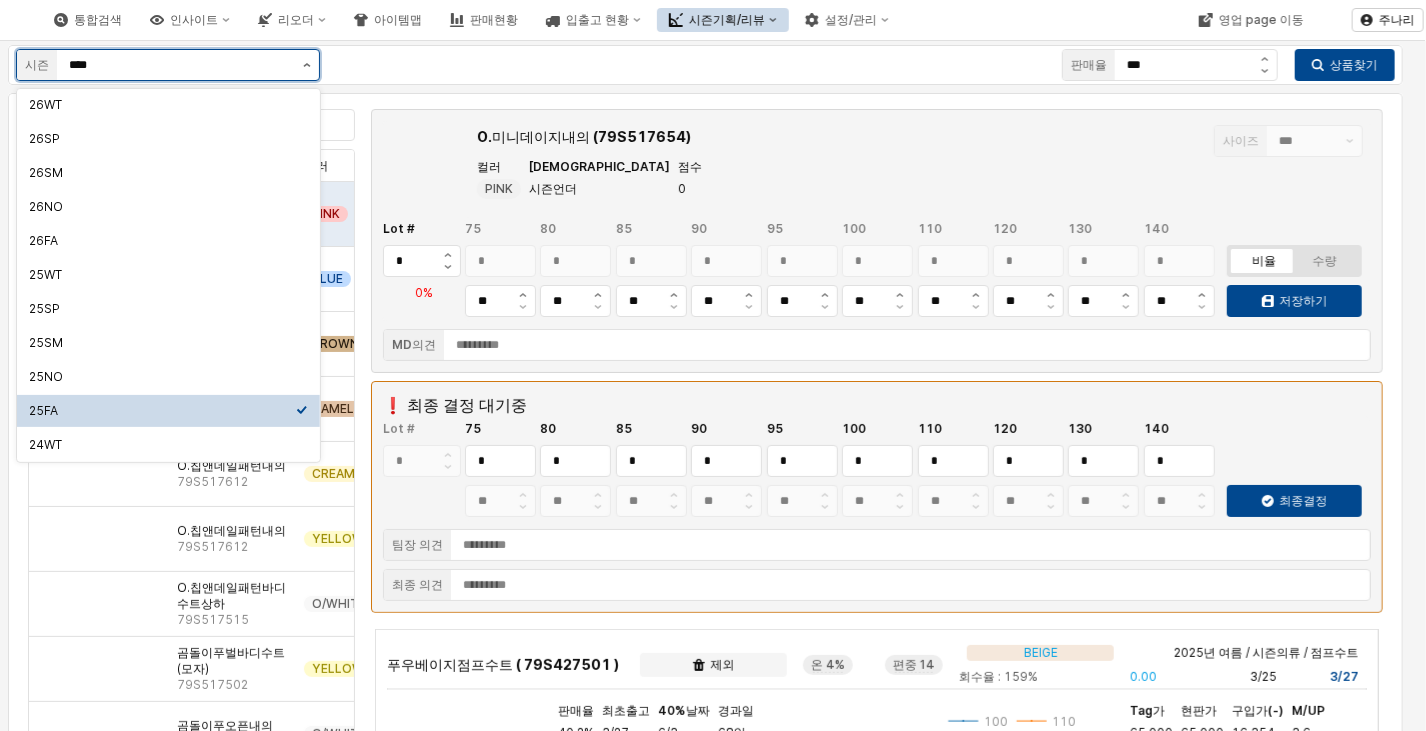 click at bounding box center [307, 65] 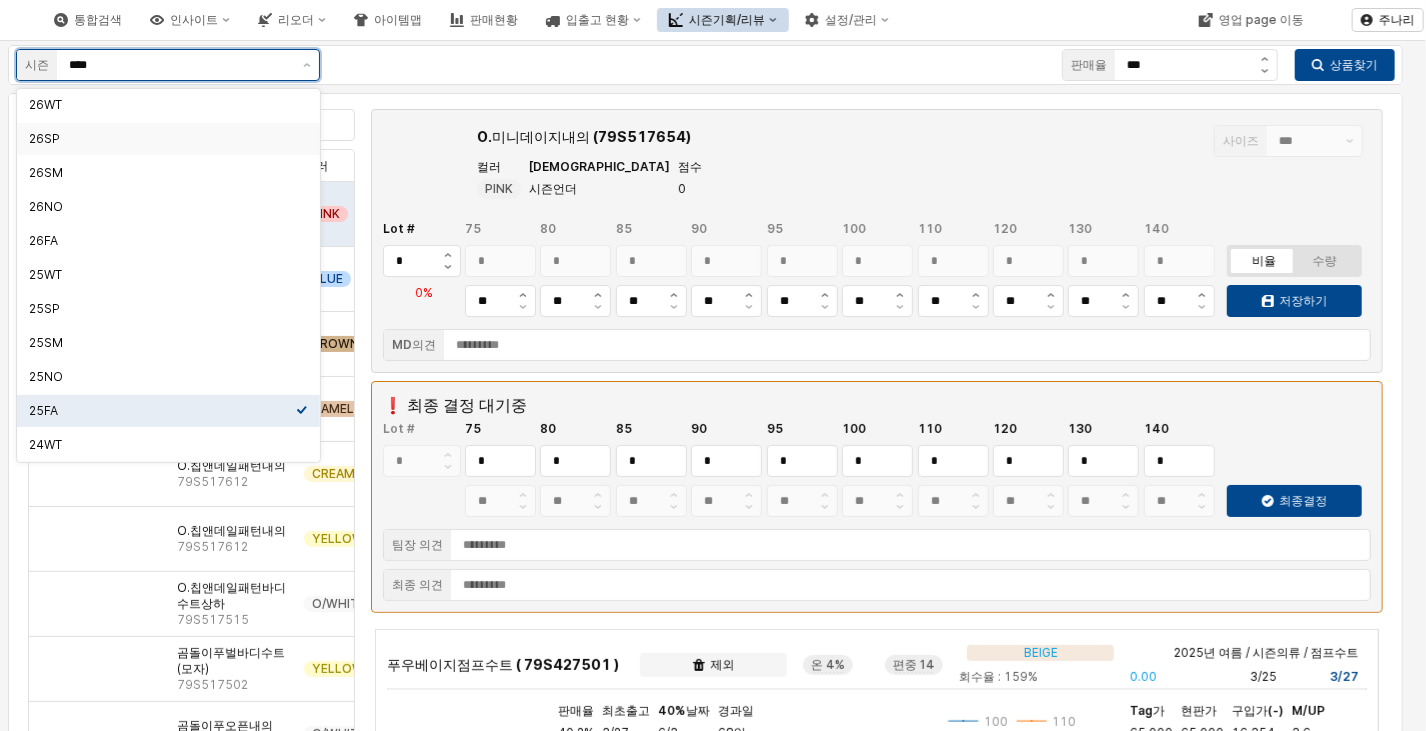 click on "26SP" at bounding box center (162, 139) 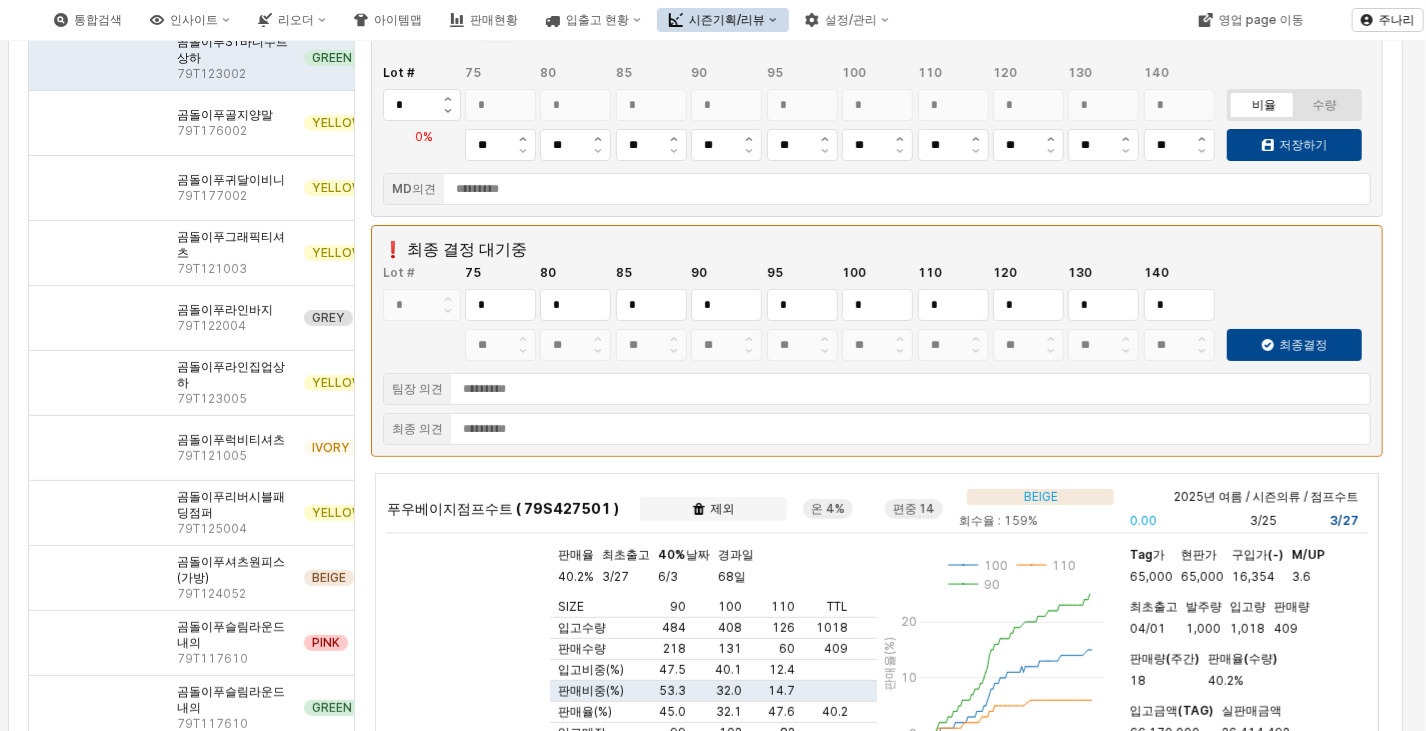 scroll, scrollTop: 300, scrollLeft: 0, axis: vertical 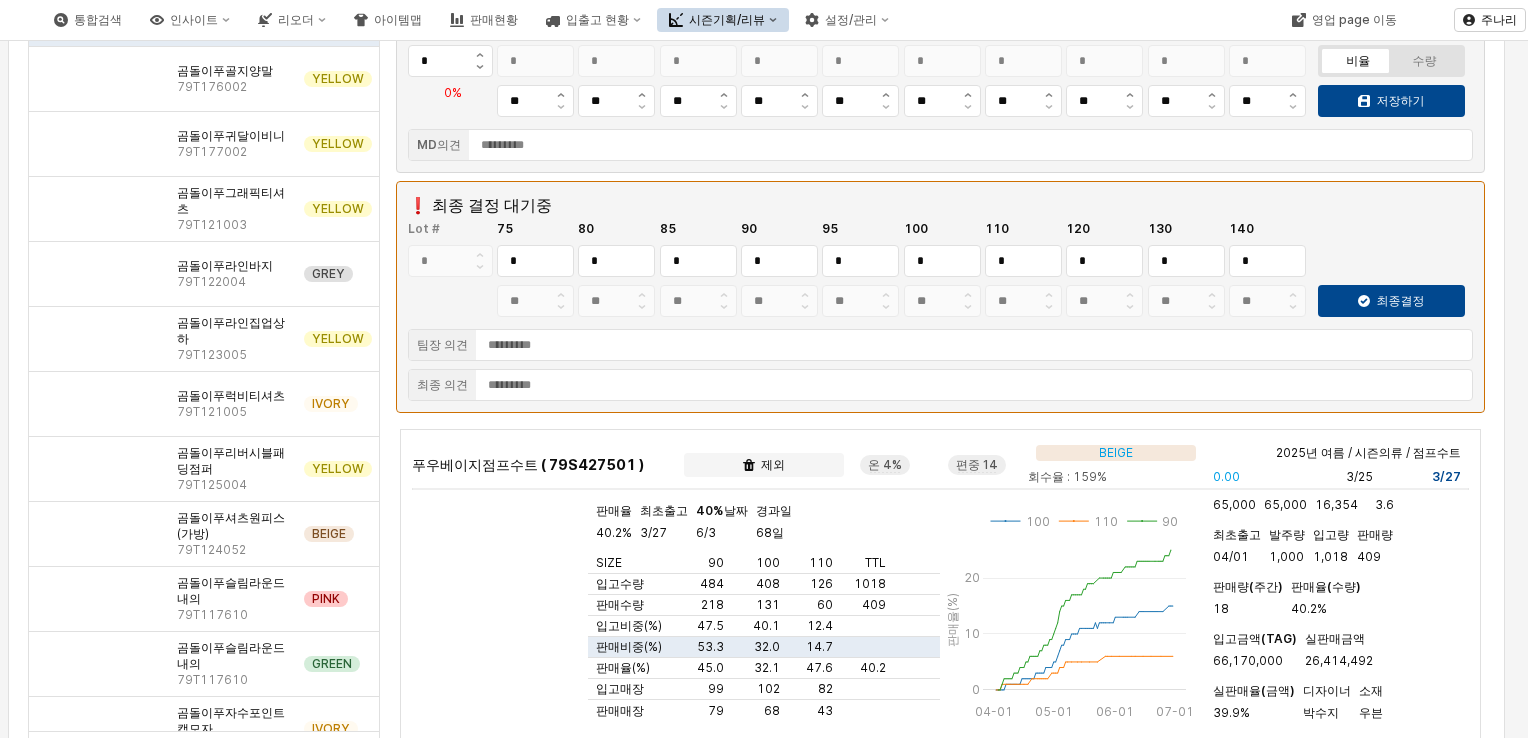 click on "O.미니데이지내의 (79S517654) 사이즈 *** 컬러 PINK 복종 시즌언더 점수 0 Lot # * 75 * 80 * 85 * 90 * 95 * 100 * 110 * 120 * 130 * 140 * ** ** ** ** ** ** ** ** ** ** 비율 수량 저장하기 0% MD의견" at bounding box center (940, 41) 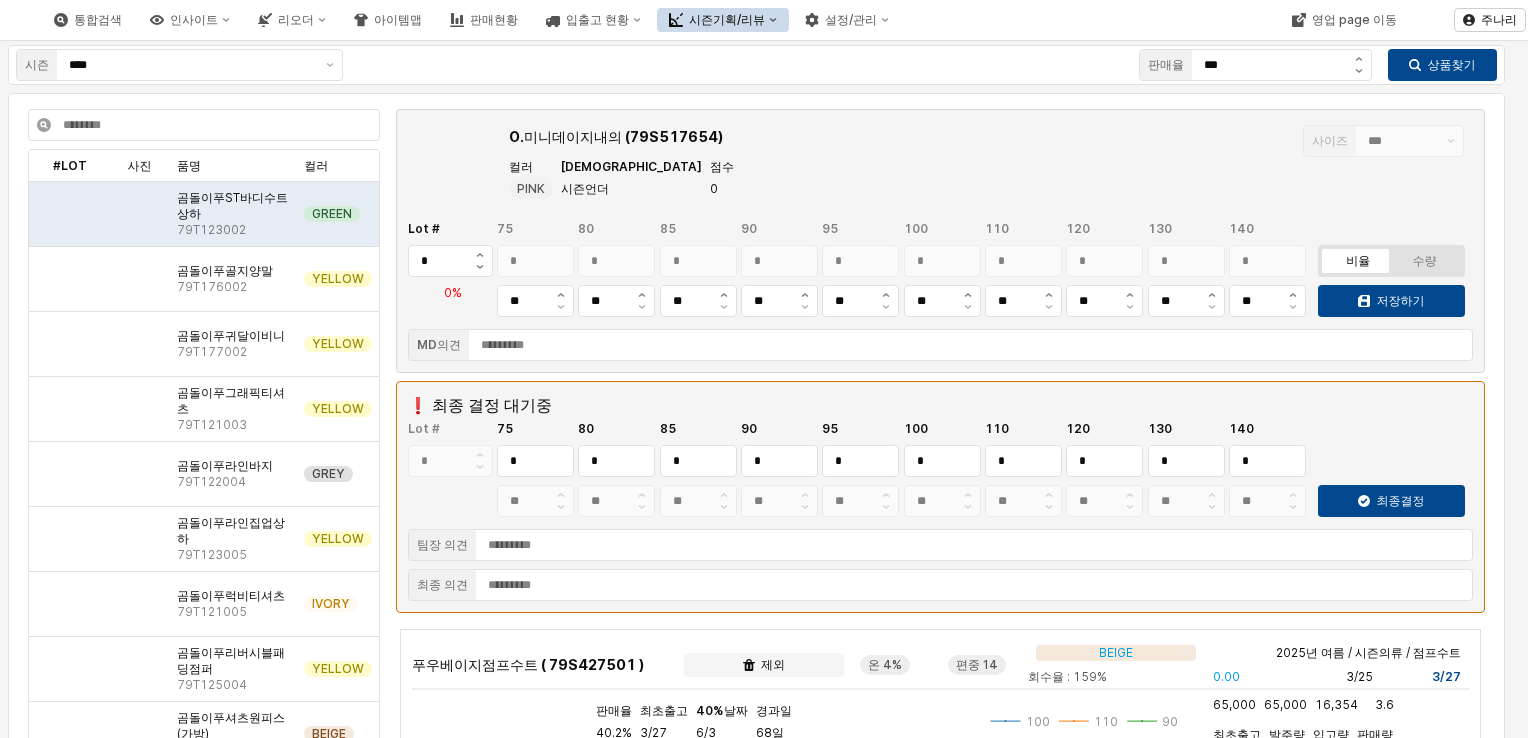 scroll, scrollTop: 400, scrollLeft: 0, axis: vertical 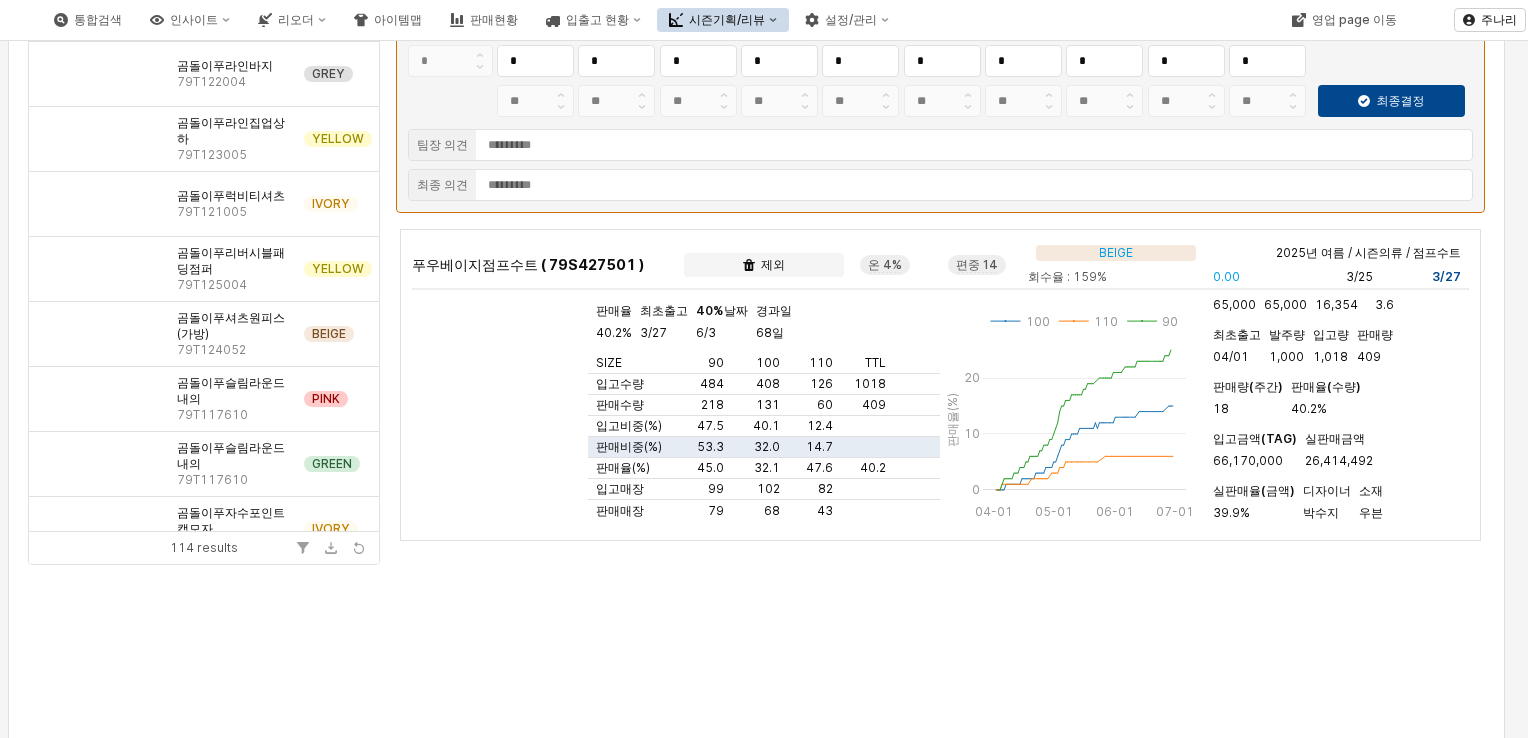 click on "Tag가 65,000 현판가 65,000 구입가(-) 16,354 M/UP 3.6 최초출고 04/01 발주량 1,000 입고량 1,018 판매량 409 판매량(주간) 18 판매율(수량) 40.2% 입고금액(TAG) 66,170,000 실판매금액 26,414,492 실판매율(금액) 39.9% 디자이너 박수지 소재 우븐" at bounding box center [1333, 399] 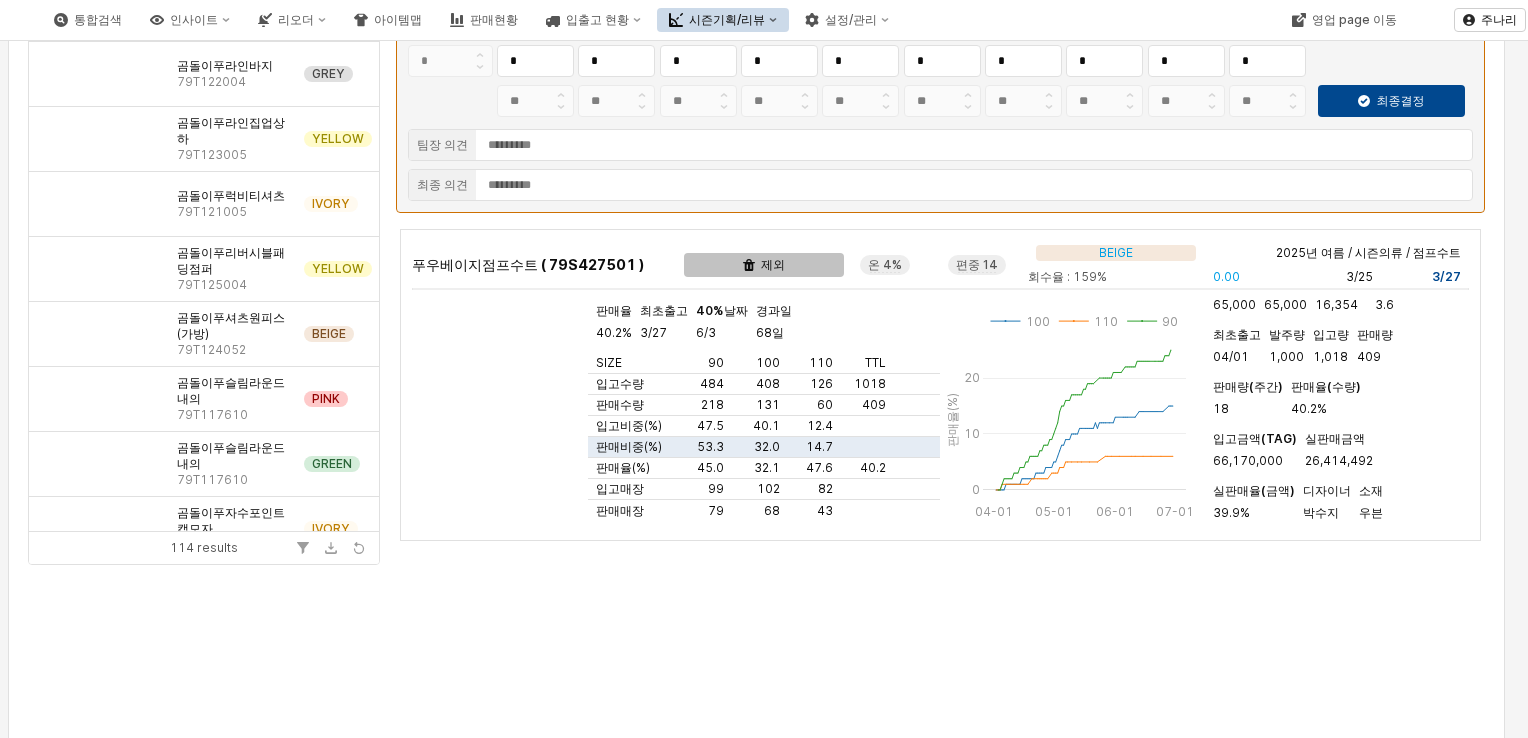 click on "제외" at bounding box center [764, 265] 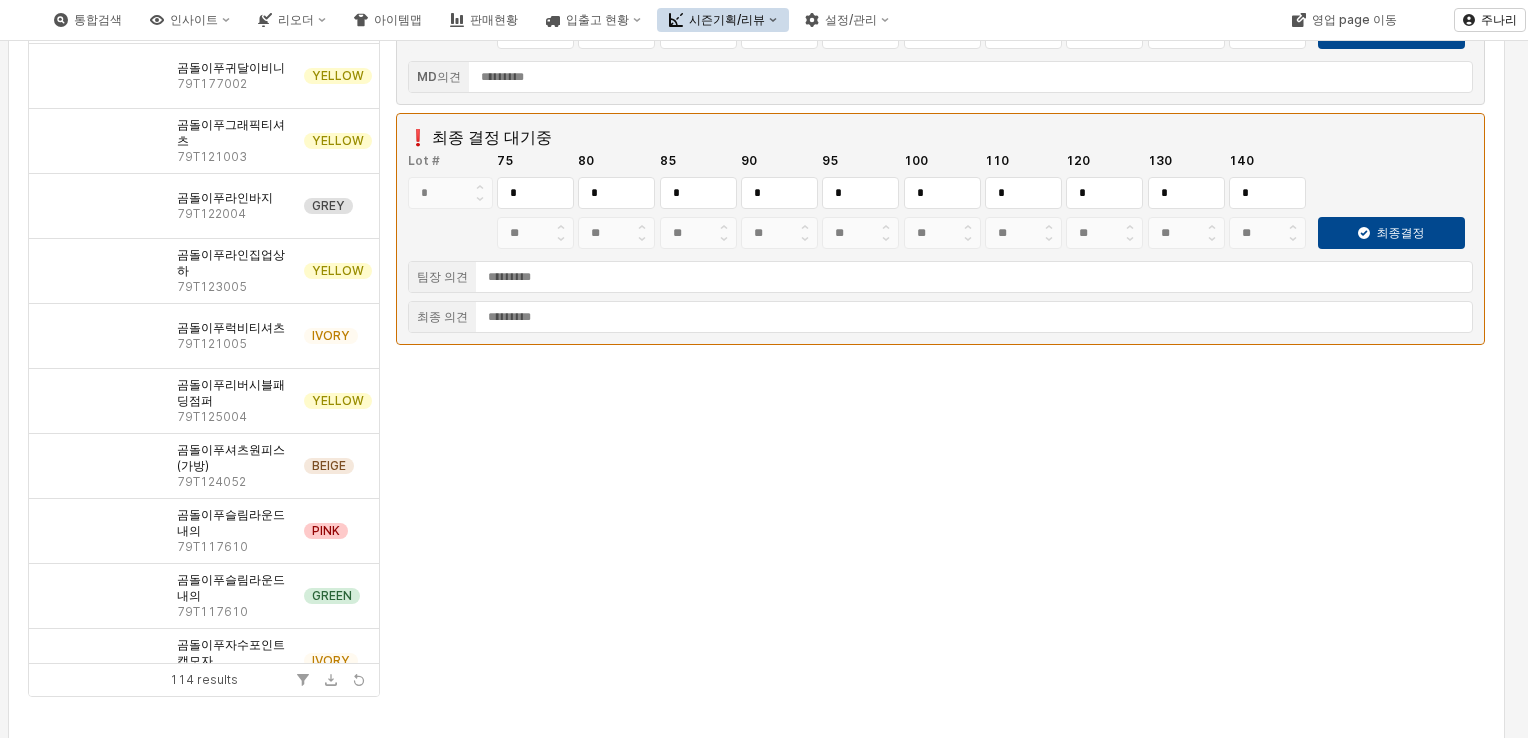 scroll, scrollTop: 0, scrollLeft: 0, axis: both 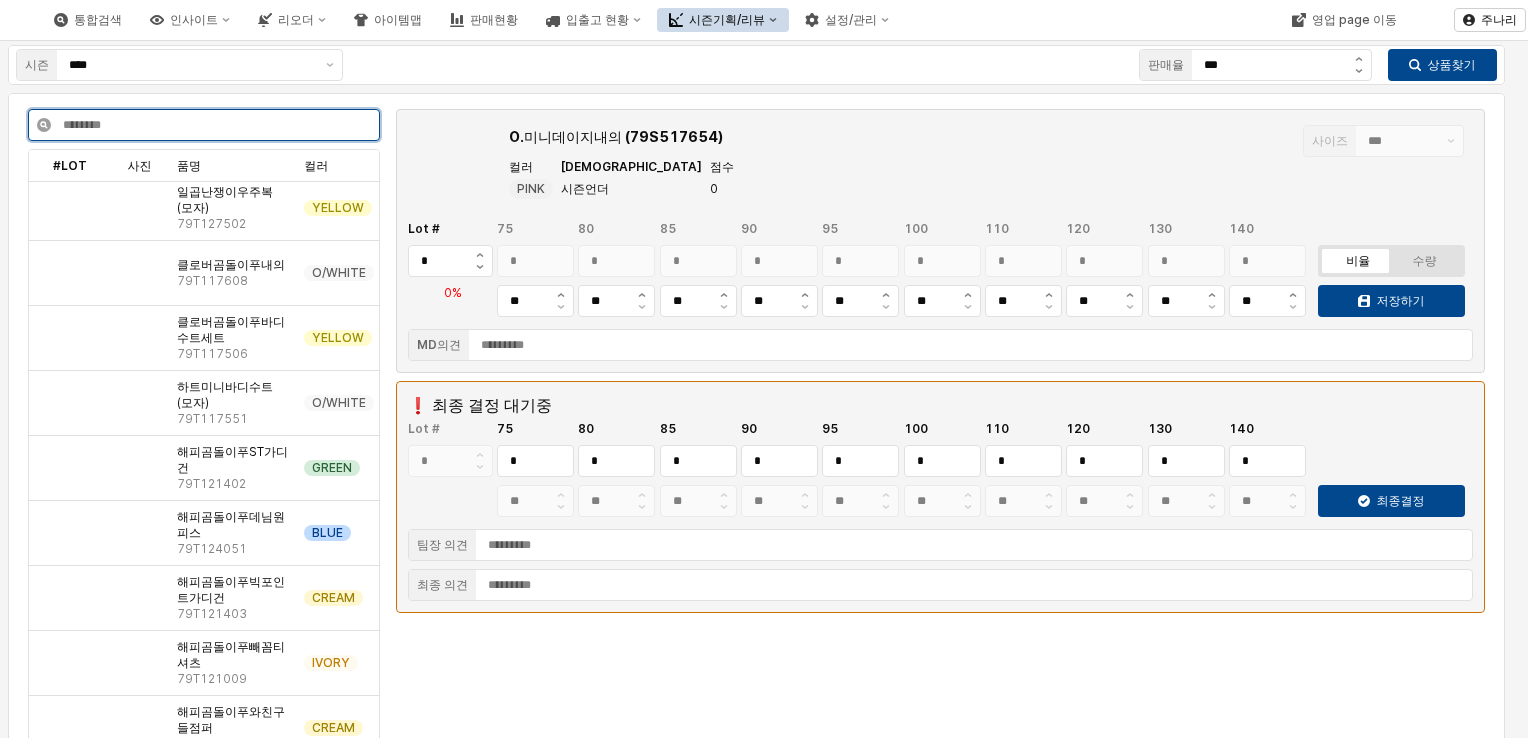 click at bounding box center (215, 125) 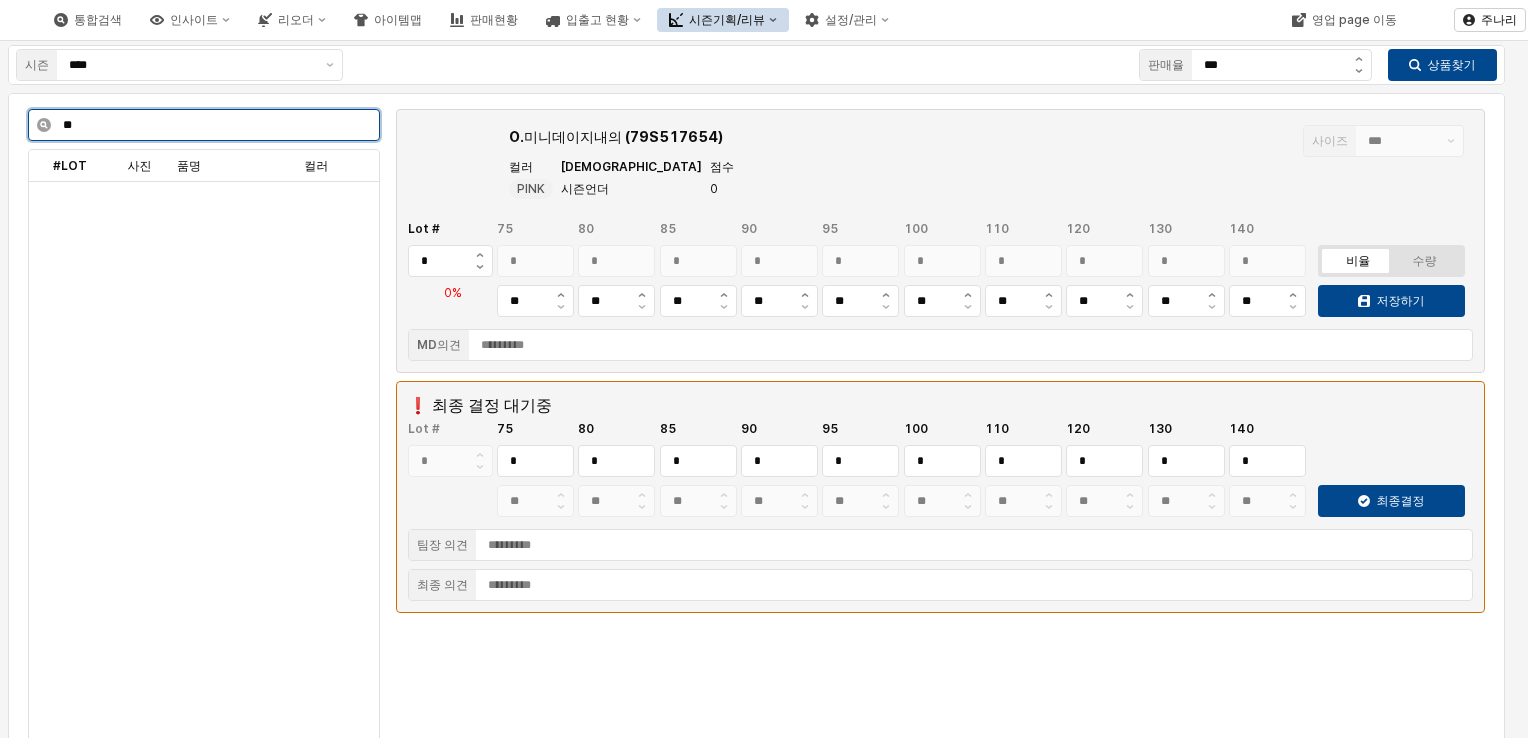 scroll, scrollTop: 0, scrollLeft: 0, axis: both 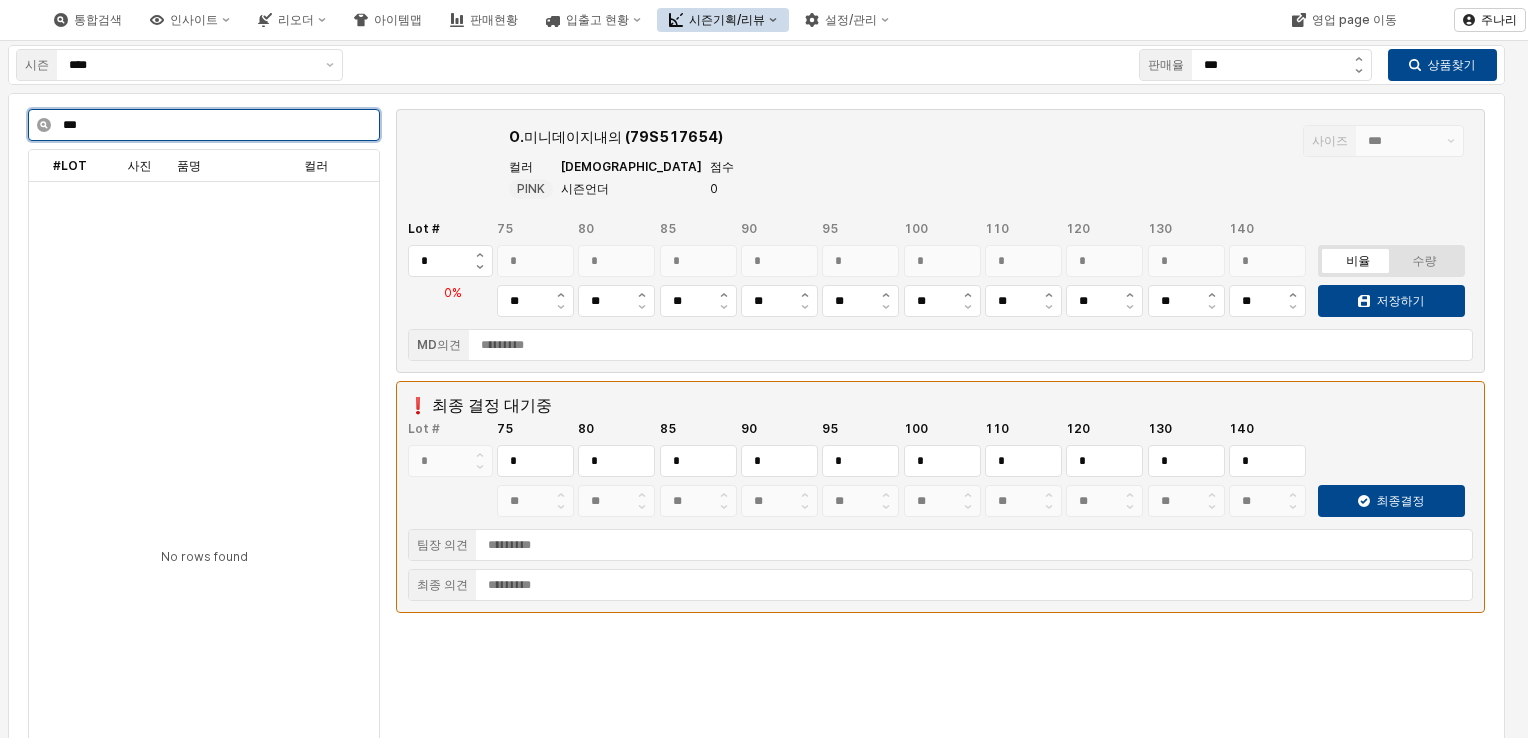 type on "***" 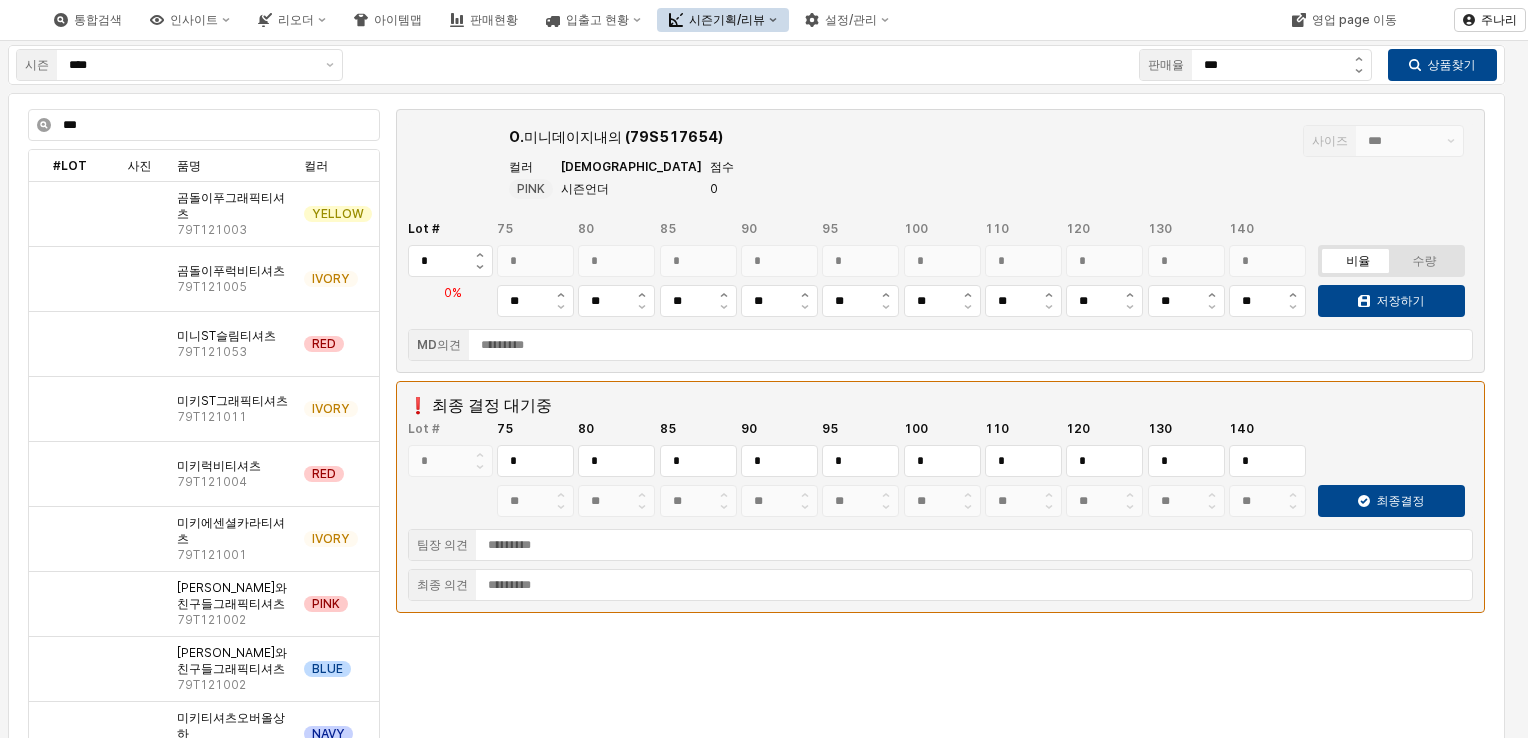 click on "*** O.미니데이지내의 (79S517654) 사이즈 *** 컬러 PINK 복종 시즌언더 점수 0 Lot # * 75 * 80 * 85 * 90 * 95 * 100 * 110 * 120 * 130 * 140 * ** ** ** ** ** ** ** ** ** ** 비율 수량 저장하기 0% MD의견 #LOT #LOT 사진 사진 품명 품명 컬러 컬러 복종 복종 소재 소재 곰돌이푸그래픽티셔츠 79T121003 YELLOW 곰돌이푸럭비티셔츠 79T121005 IVORY 미니ST슬림티셔츠 79T121053 RED 미키ST그래픽티셔츠 79T121011 IVORY 미키럭비티셔츠 79T121004 RED 미키에센셜카라티셔츠 79T121001 IVORY 미키와친구들그래픽티셔츠 79T121002 PINK 미키와친구들그래픽티셔츠 79T121002 BLUE 미키티셔츠오버올상하 79T123003 NAVY 백설공주빅카라티셔츠 79T121051 IVORY 해피곰돌이푸빼꼼티셔츠 79T121009 IVORY 해피미키빼꼼티셔츠 79T121007 [PERSON_NAME] 12 results ❗ 최종 결정 대기중 Lot # * 75 * 80 * 85 * 90 * 95 * 100 * 110 * 120 * 130 * 140 * ** ** ** ** ** ** ** ** ** ** 최종결정 팀장 의견" at bounding box center (756, 993) 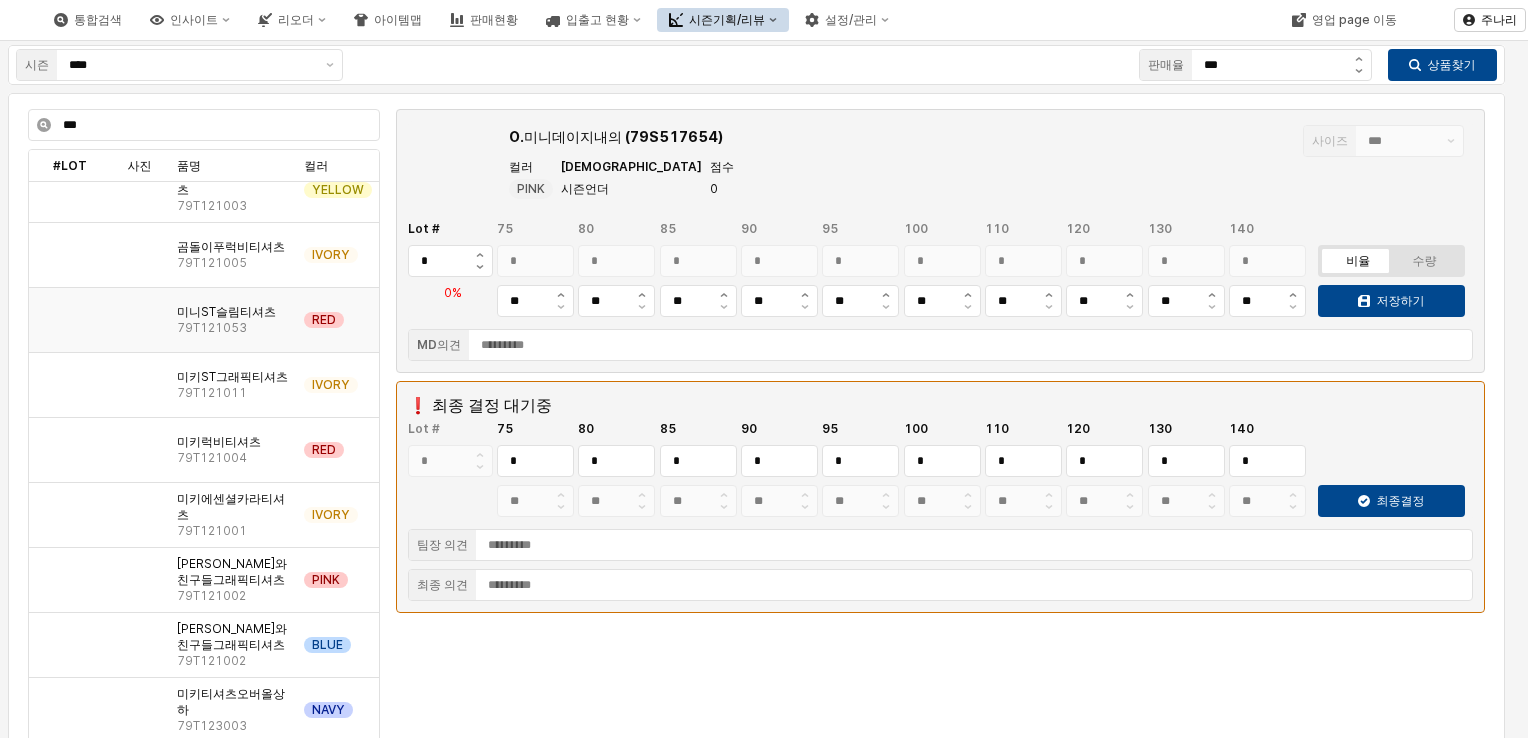 scroll, scrollTop: 45, scrollLeft: 0, axis: vertical 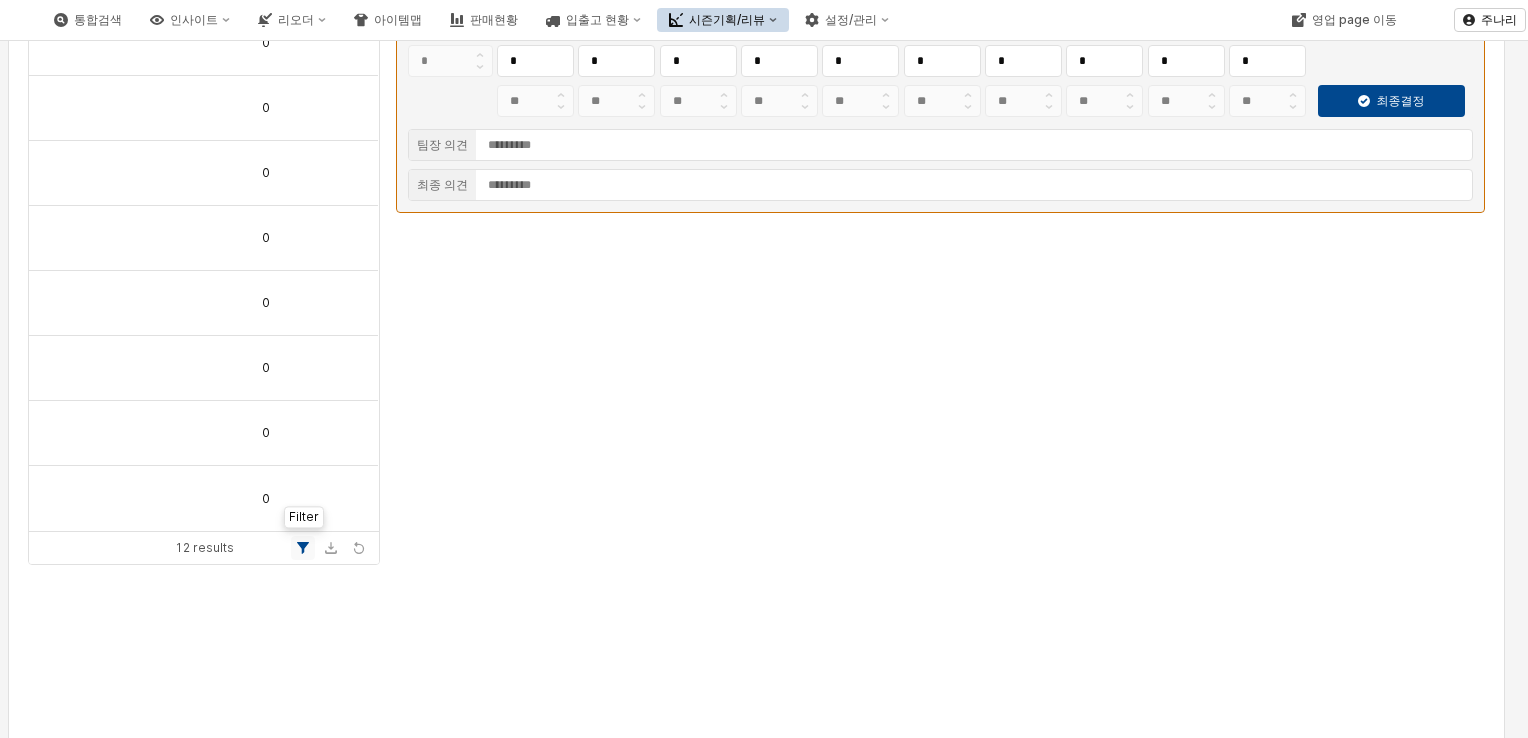 click 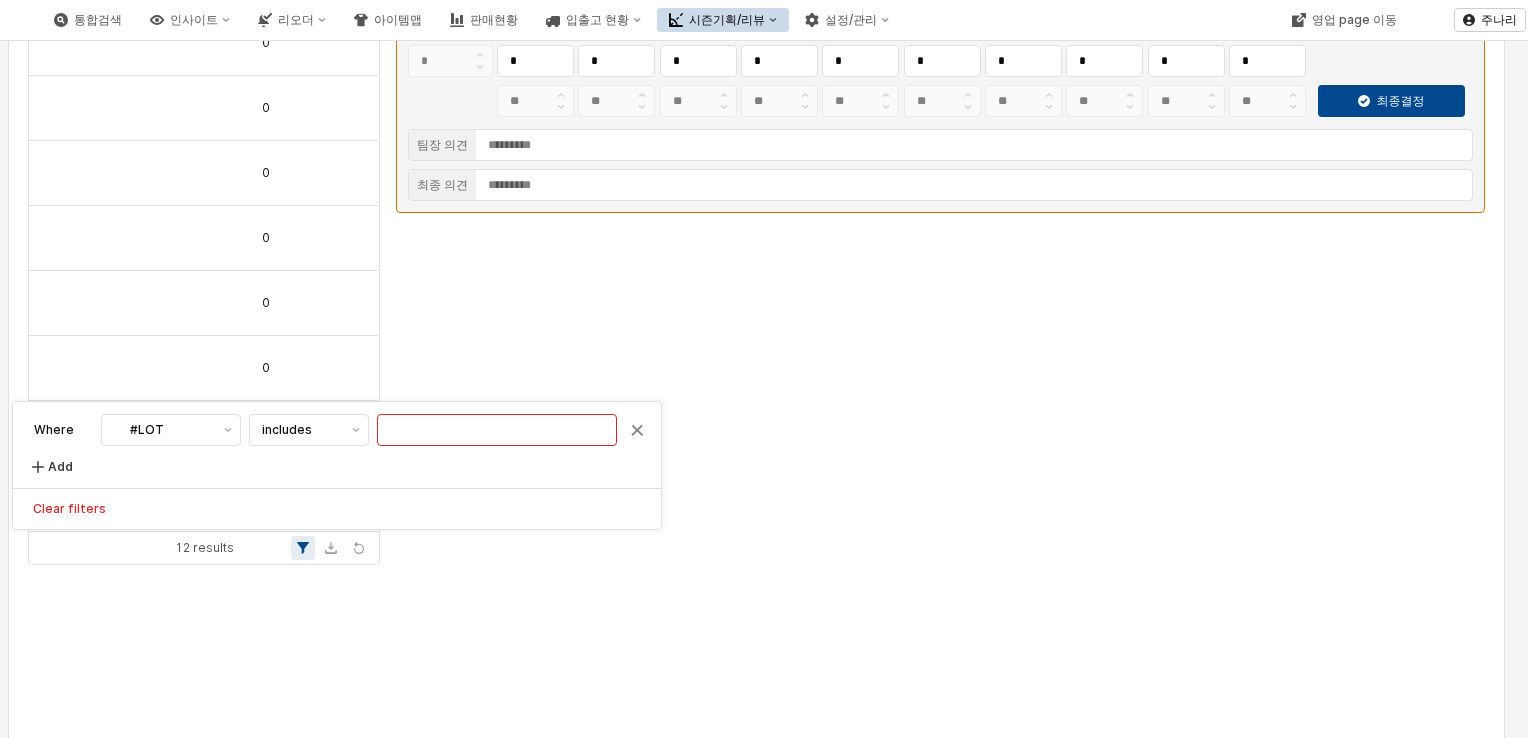 scroll, scrollTop: 0, scrollLeft: 490, axis: horizontal 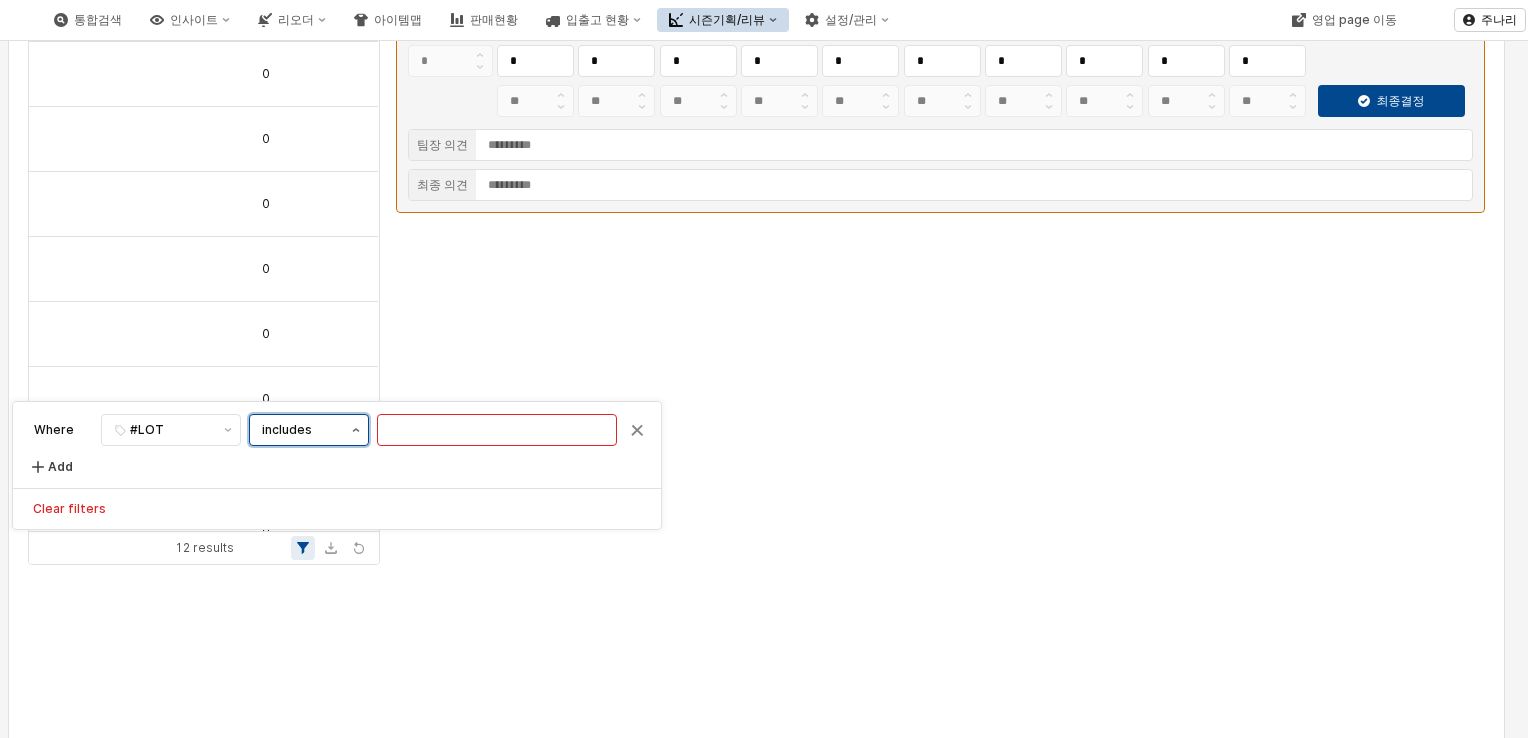 click at bounding box center [356, 430] 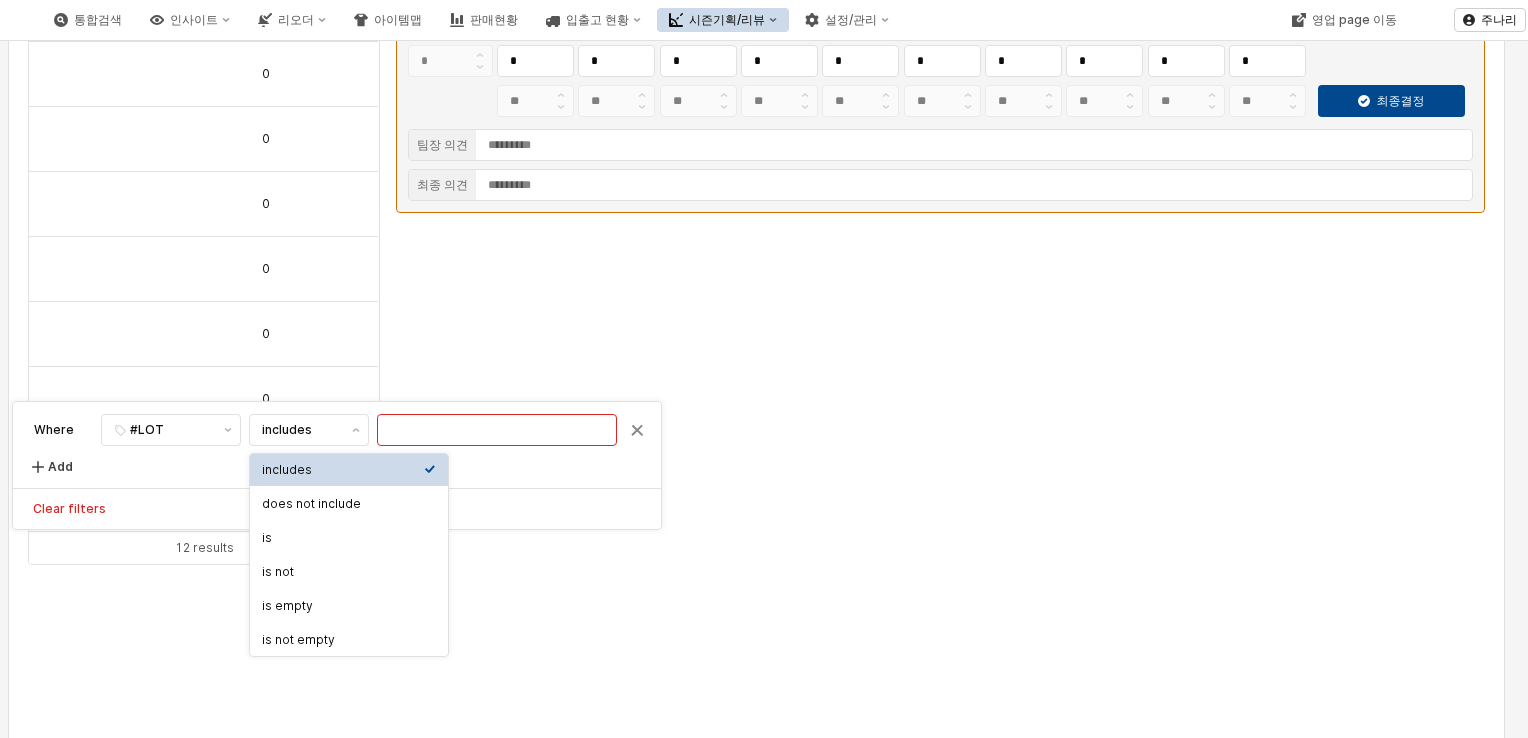 click on "Add" at bounding box center [125, 467] 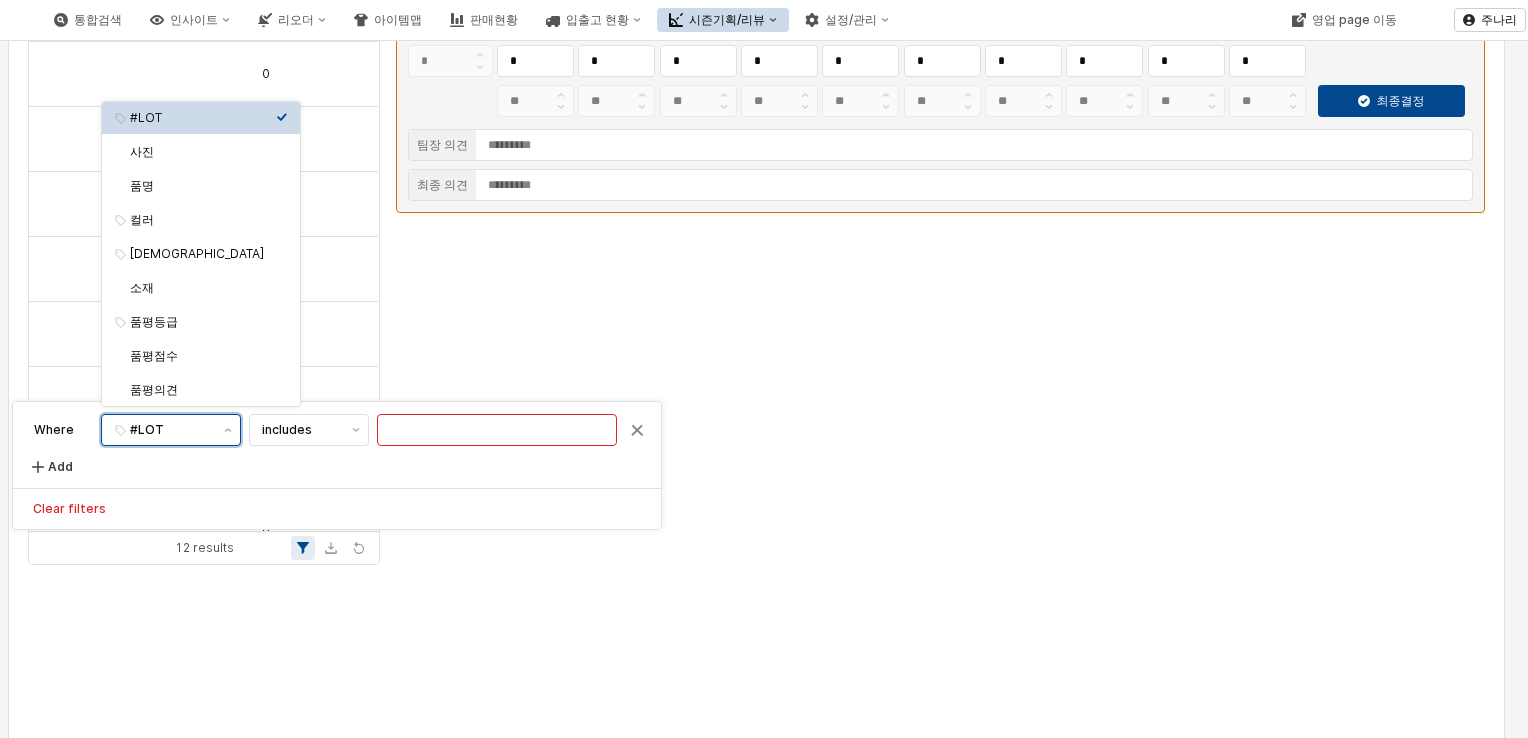 click on "#LOT" at bounding box center [159, 430] 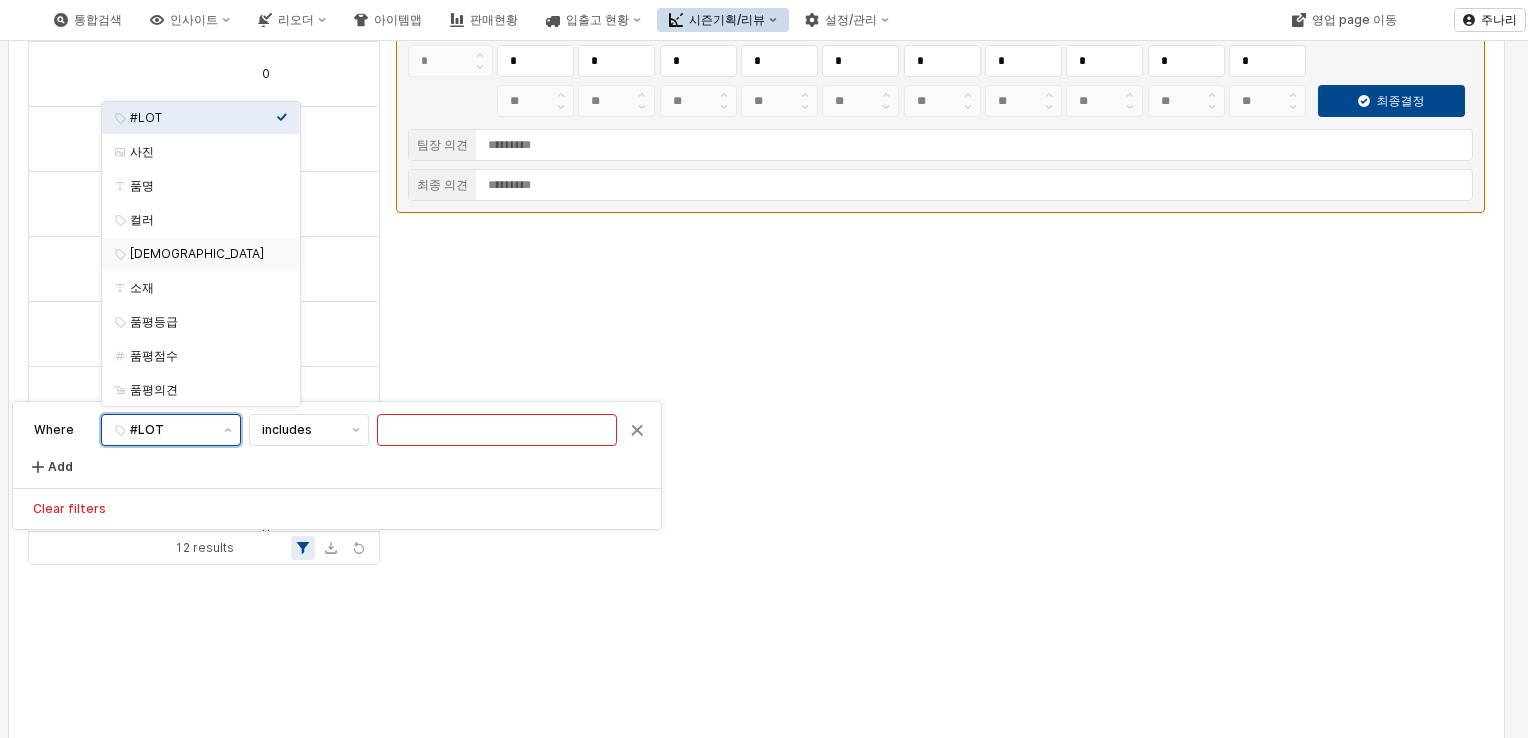 click on "[DEMOGRAPHIC_DATA]" at bounding box center [203, 254] 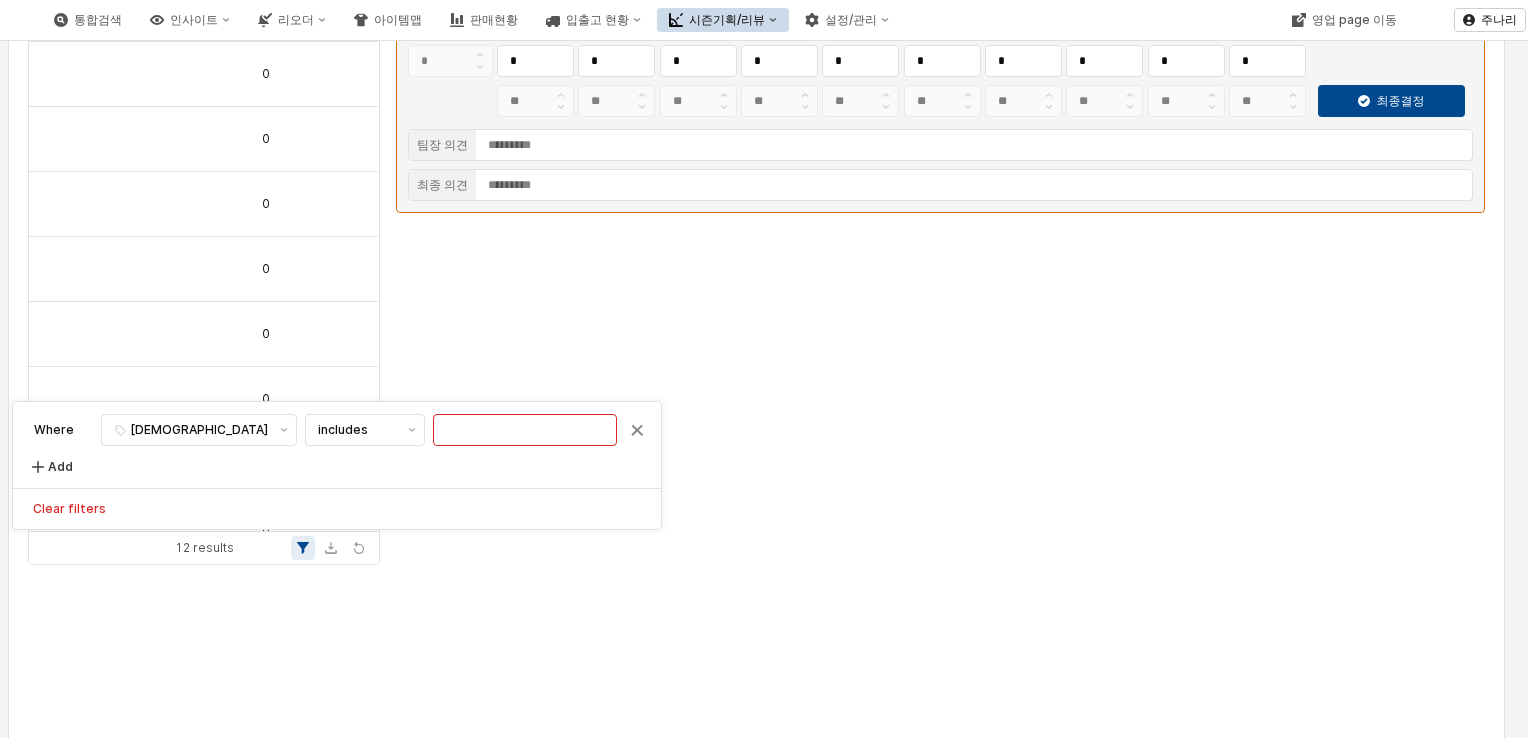 click on "Where [DEMOGRAPHIC_DATA] includes Add" at bounding box center [337, 445] 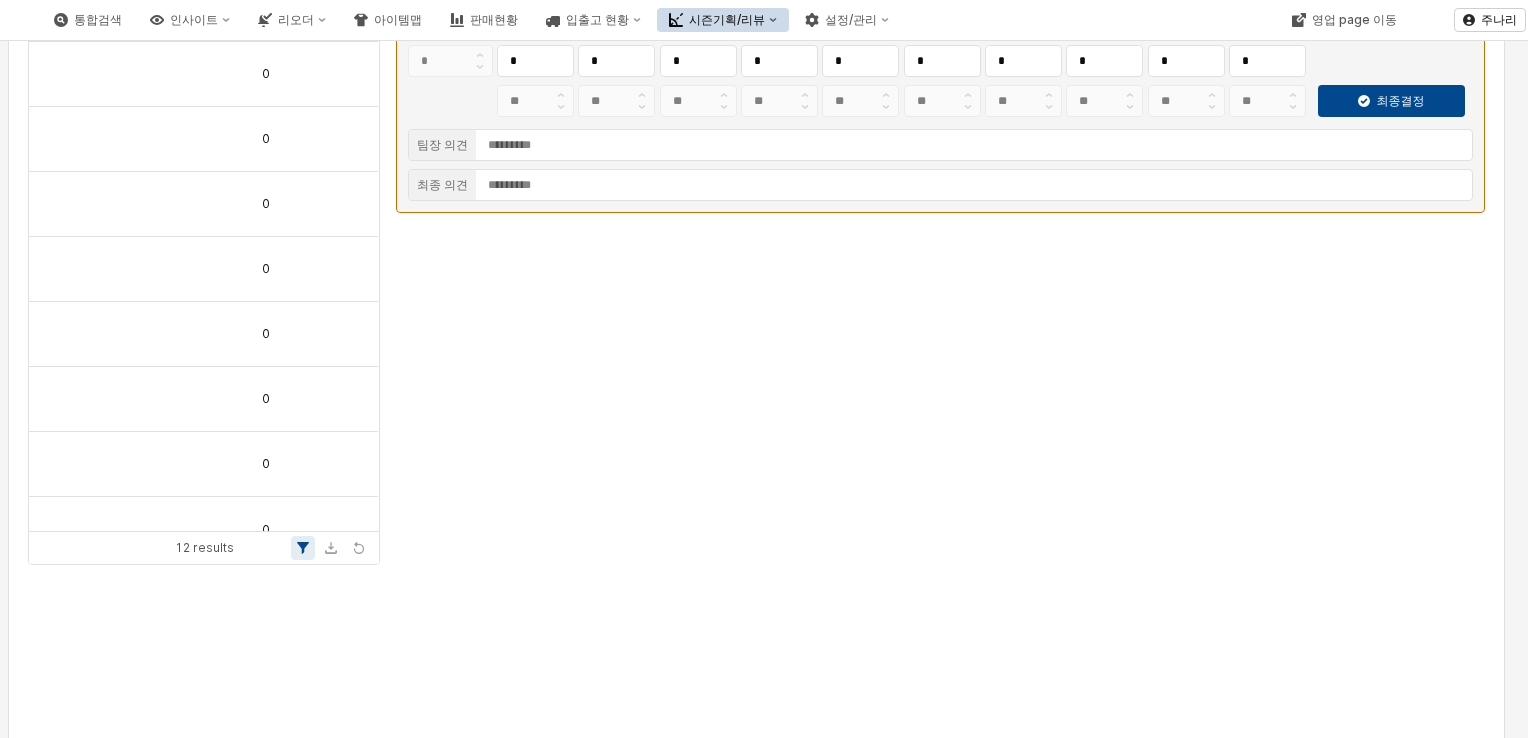 scroll, scrollTop: 0, scrollLeft: 0, axis: both 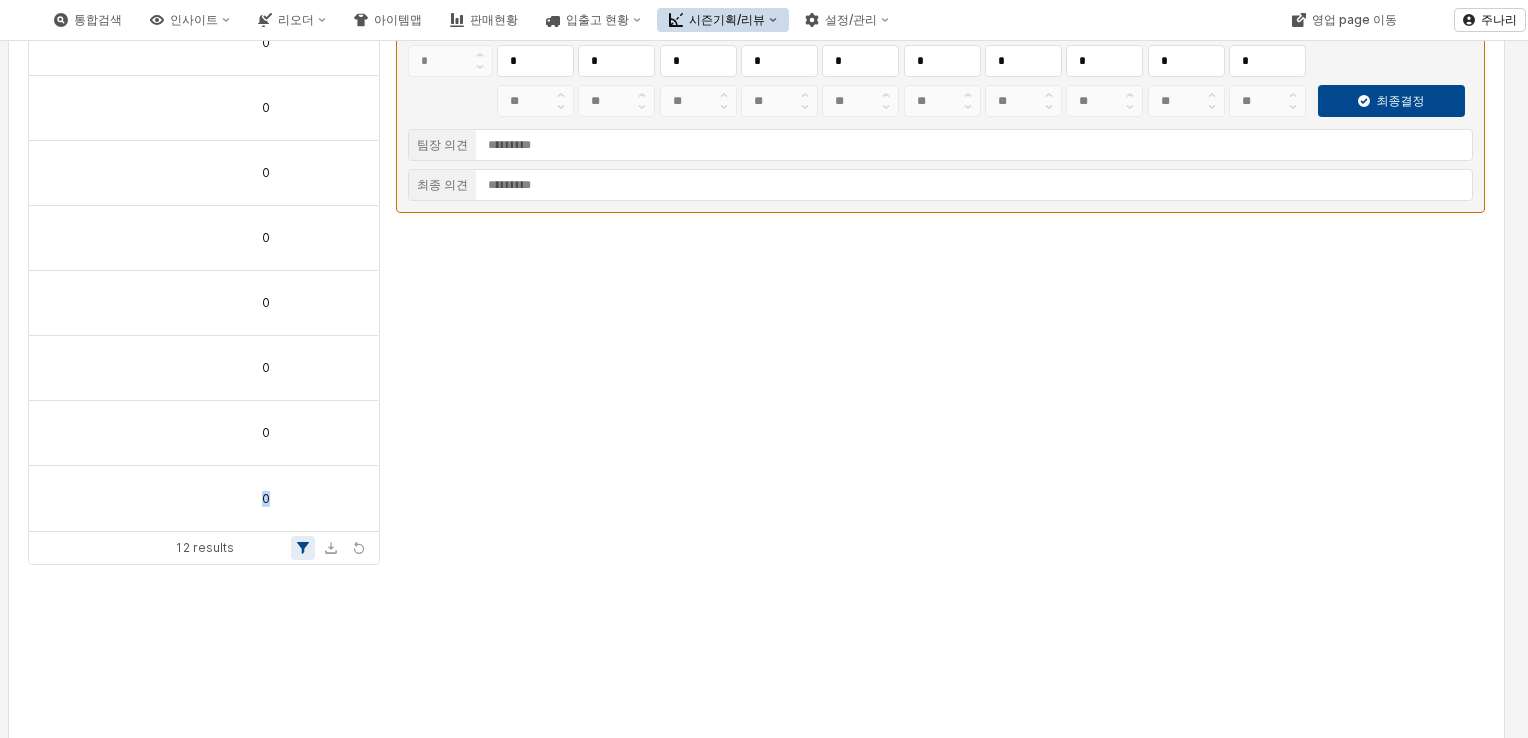 drag, startPoint x: 302, startPoint y: 513, endPoint x: 196, endPoint y: 520, distance: 106.23088 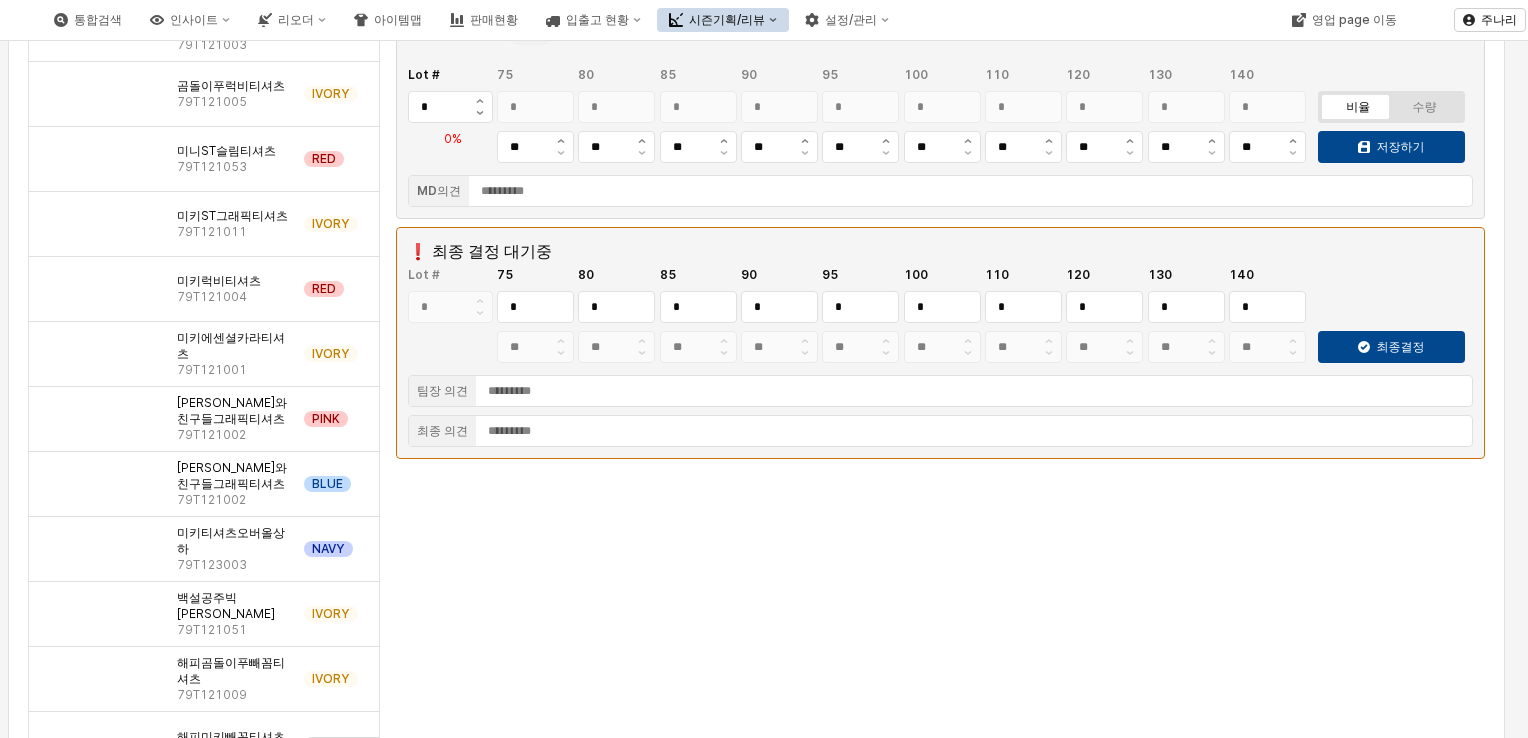 scroll, scrollTop: 0, scrollLeft: 0, axis: both 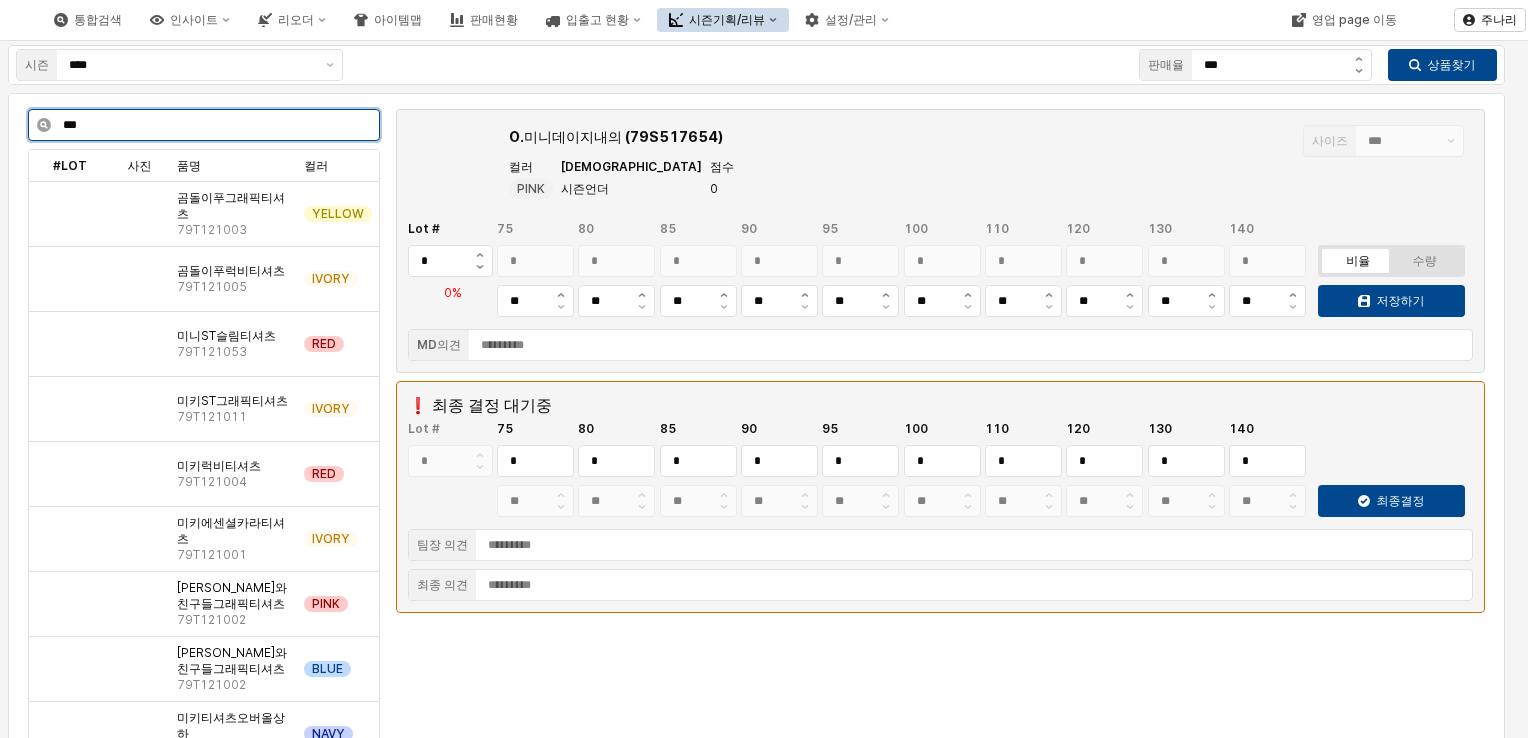 drag, startPoint x: 134, startPoint y: 122, endPoint x: -4, endPoint y: 126, distance: 138.05795 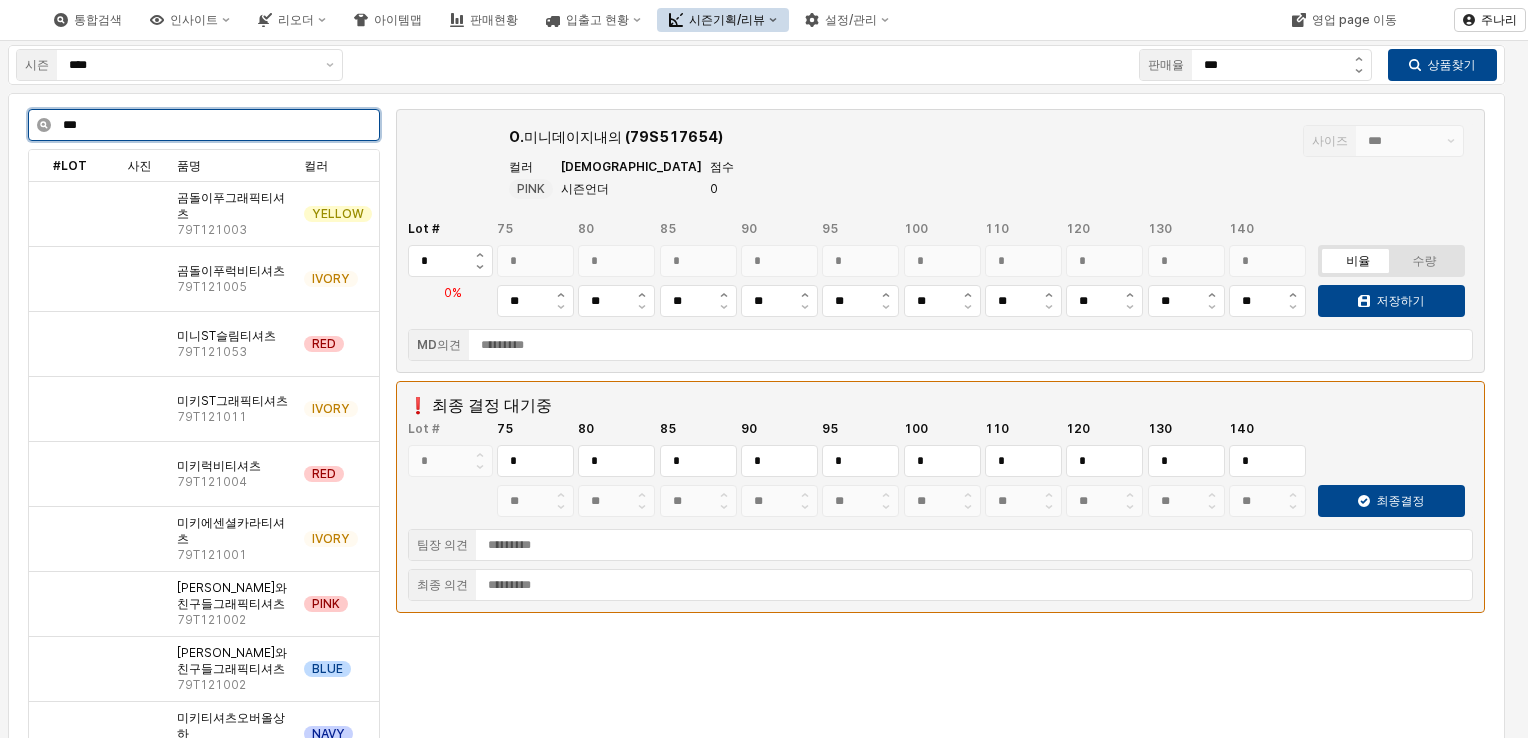 click on "Skip to main content 통합검색 인사이트 리오더 아이템맵 판매현황 입출고 현황 시즌기획/리뷰 설정/관리 영업 page 이동 주나리 시즌 **** 판매율 *** 상품찾기 *** O.미니데이지내의 (79S517654) 사이즈 *** 컬러 PINK 복종 시즌언더 점수 0 Lot # * 75 * 80 * 85 * 90 * 95 * 100 * 110 * 120 * 130 * 140 * ** ** ** ** ** ** ** ** ** ** 비율 수량 저장하기 0% MD의견 #LOT #LOT 사진 사진 품명 품명 컬러 컬러 복종 복종 소재 소재 곰돌이푸그래픽티셔츠 79T121003 YELLOW 곰돌이푸럭비티셔츠 79T121005 IVORY 미니ST슬림티셔츠 79T121053 RED 미키ST그래픽티셔츠 79T121011 IVORY 미키럭비티셔츠 79T121004 RED 미키에센셜카라티셔츠 79T121001 IVORY 미키와친구들그래픽티셔츠 79T121002 PINK 미키와친구들그래픽티셔츠 79T121002 BLUE 미키티셔츠오버올상하 79T123003 NAVY 백설공주빅카라티셔츠 79T121051 IVORY 해피곰돌이푸빼꼼티셔츠 79T121009 IVORY 79T121007 *" at bounding box center (764, 369) 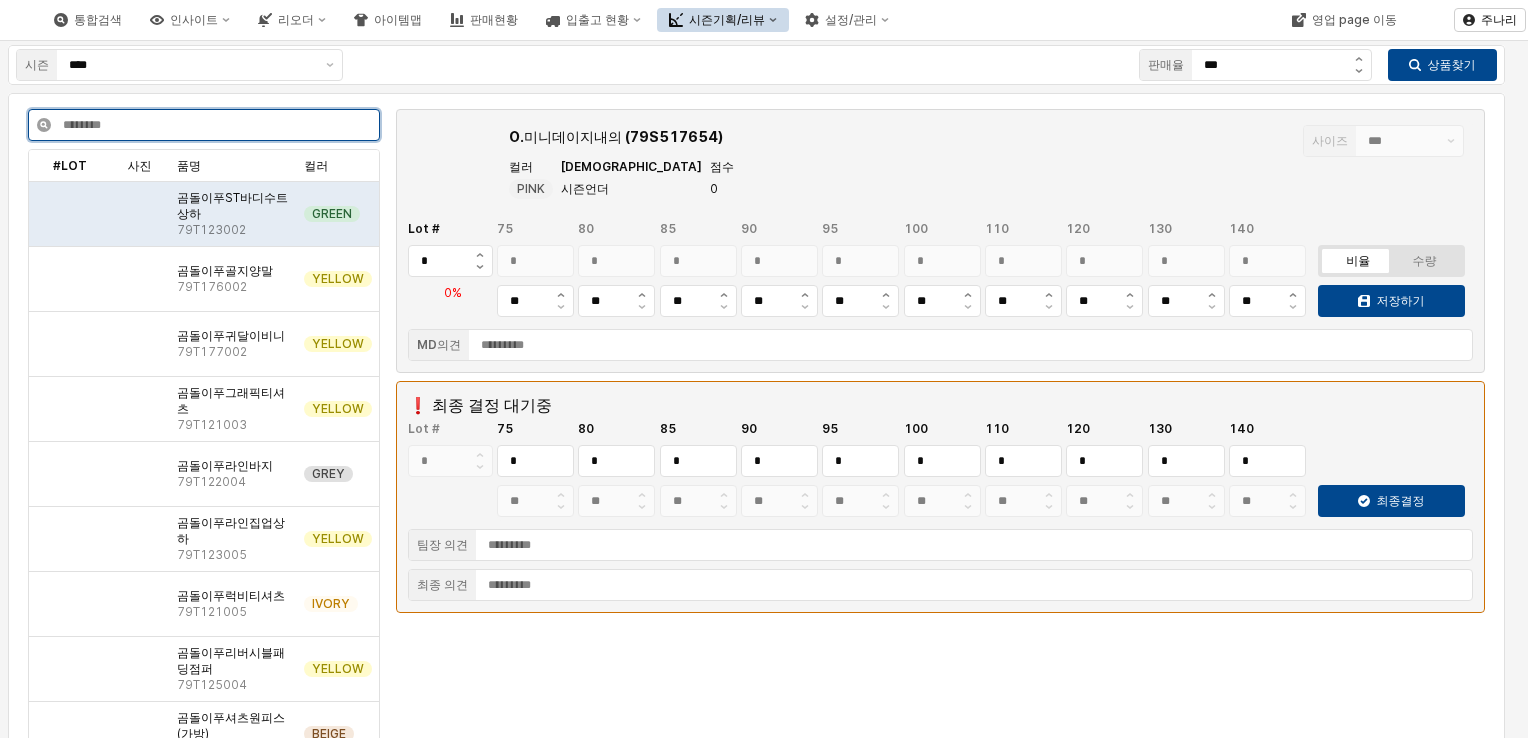 type 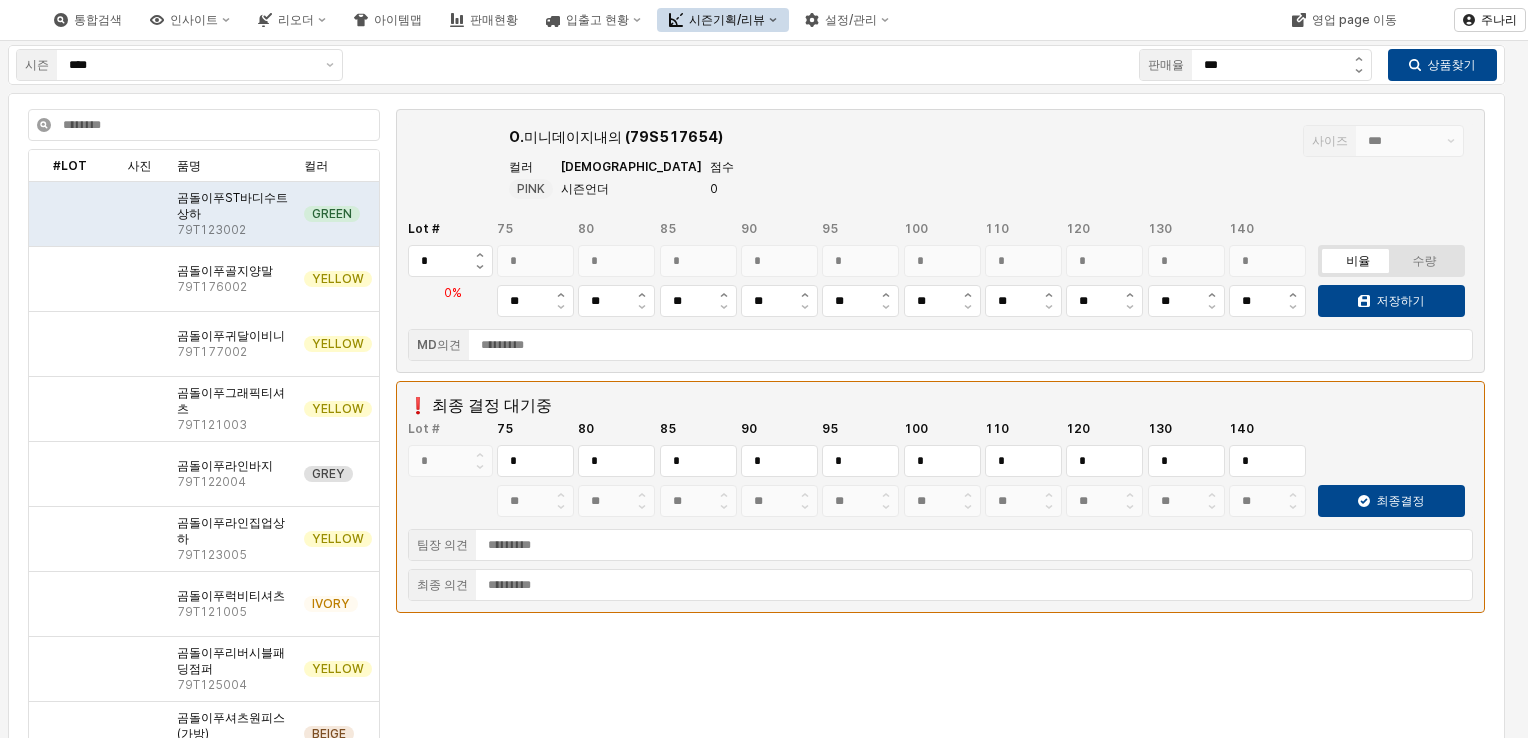 click on "❗ 최종 결정 대기중 Lot # * 75 * 80 * 85 * 90 * 95 * 100 * 110 * 120 * 130 * 140 * ** ** ** ** ** ** ** ** ** ** 최종결정 팀장 의견 최종 의견" at bounding box center (940, 497) 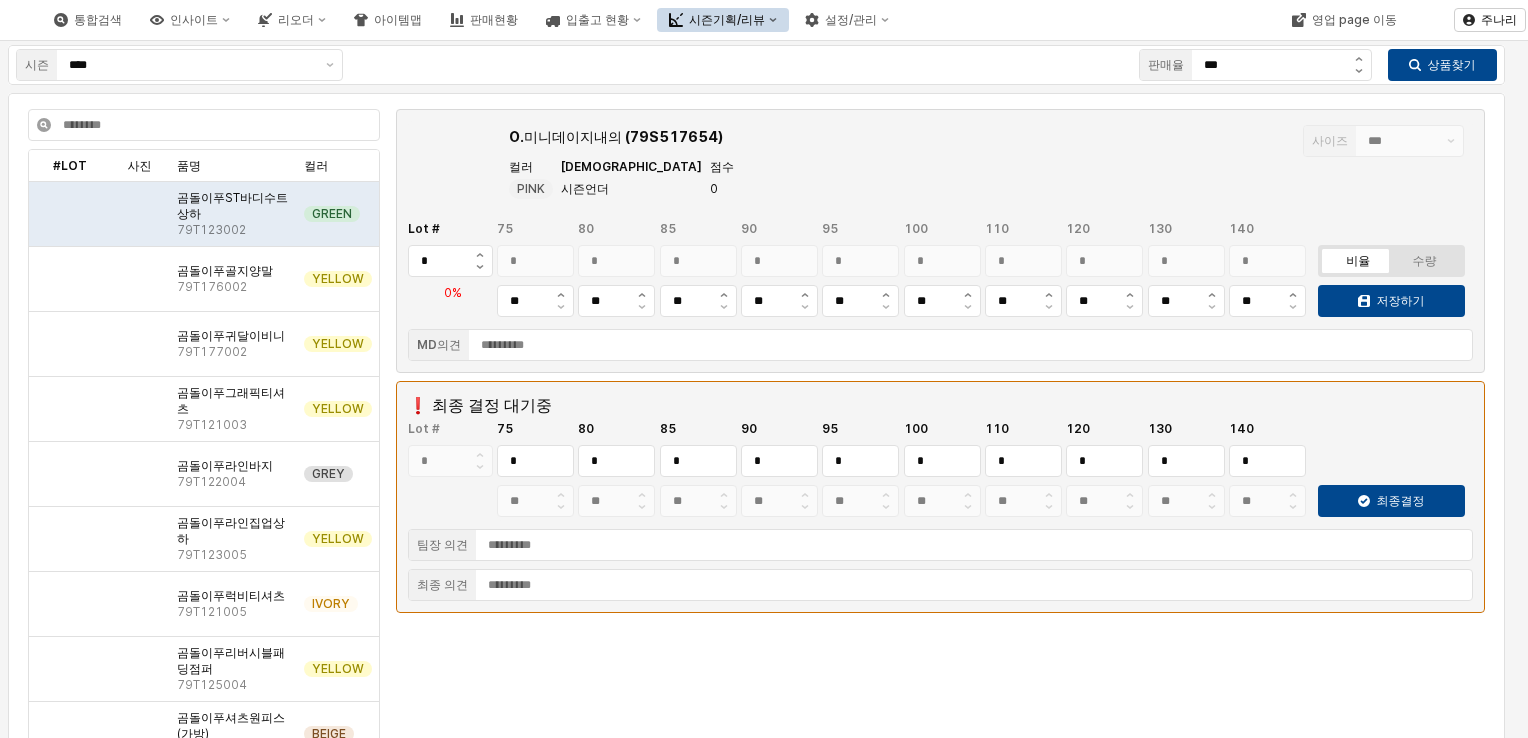 click on "O.미니데이지내의 (79S517654) 사이즈 *** 컬러 PINK 복종 시즌언더 점수 0 Lot # * 75 * 80 * 85 * 90 * 95 * 100 * 110 * 120 * 130 * 140 * ** ** ** ** ** ** ** ** ** ** 비율 수량 저장하기 0% MD의견 #LOT #LOT 사진 사진 품명 품명 컬러 컬러 복종 복종 소재 소재 곰돌이푸ST바디수트상하 79T123002 GREEN 곰돌이푸골지양말 79T176002 YELLOW 곰돌이푸귀달이비니 79T177002 YELLOW 곰돌이푸그래픽티셔츠 79T121003 YELLOW 곰돌이푸라인바지 79T122004 GREY 곰돌이푸라인집업상하 79T123005 YELLOW 곰돌이푸럭비티셔츠 79T121005 IVORY 곰돌이푸리버시블패딩점퍼 79T125004 YELLOW 곰돌이푸셔츠원피스(가방) 79T124052 BEIGE 곰돌이푸슬림라운드내의 79T117610 PINK 곰돌이푸슬림라운드내의 79T117610 GREEN 곰돌이푸자수포인트캡모자 79T176802 IVORY 디즈니프린세스샤스커트 79T122351 IVORY 로고미키내의 79T117604 O/WHITE 로고미키배내저고리3세트 79T117601 O/WHITE RED RED" at bounding box center (756, 993) 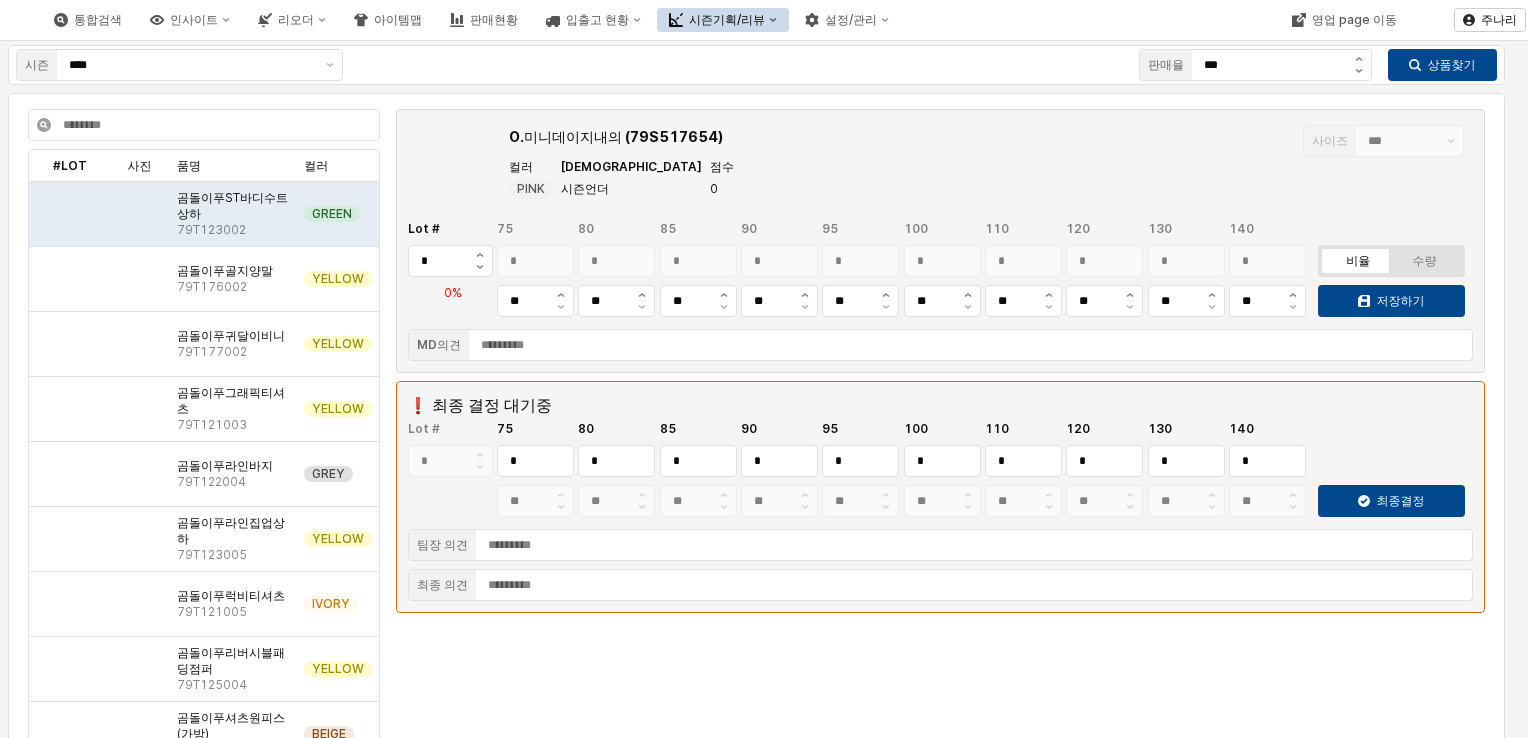 click at bounding box center [940, 1249] 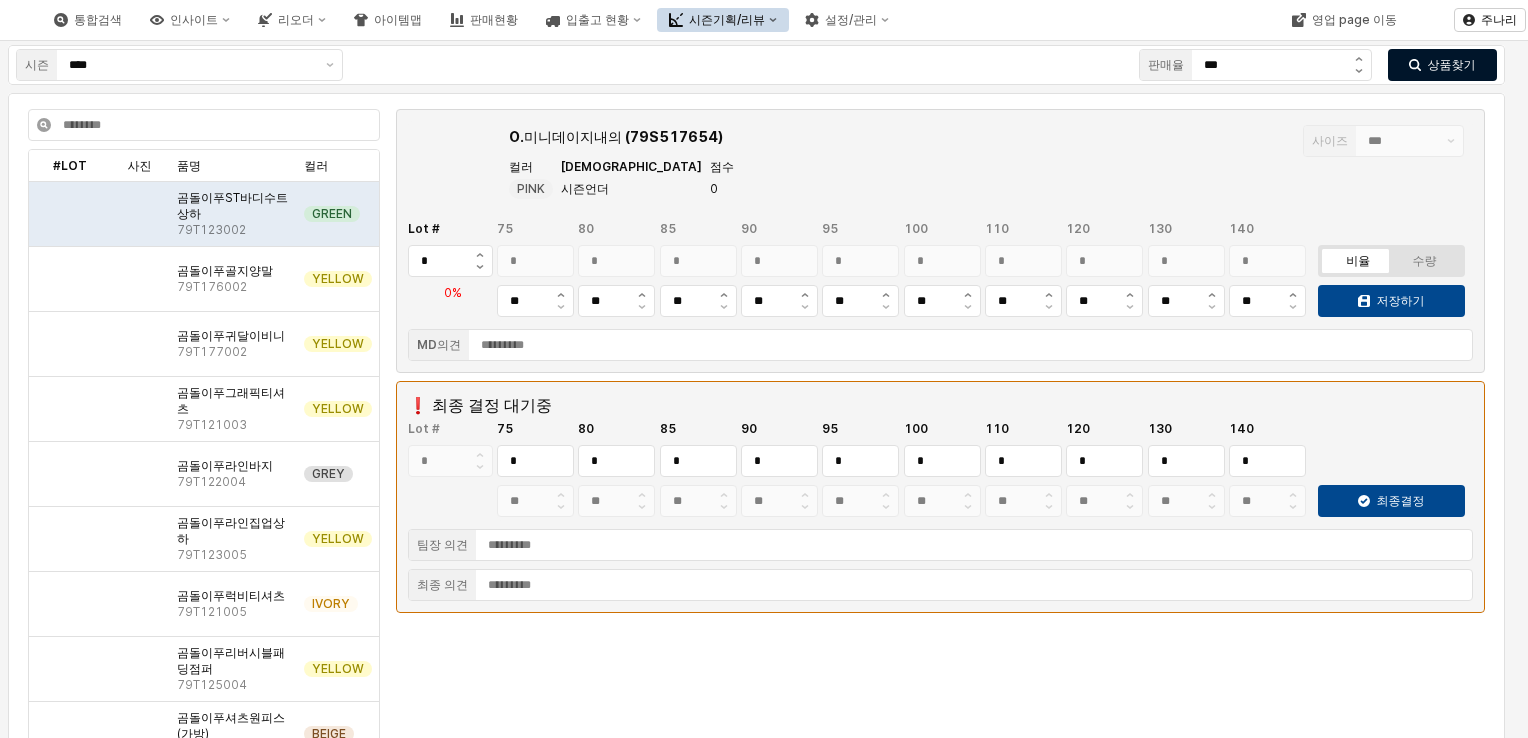 click on "상품찾기" at bounding box center (1451, 65) 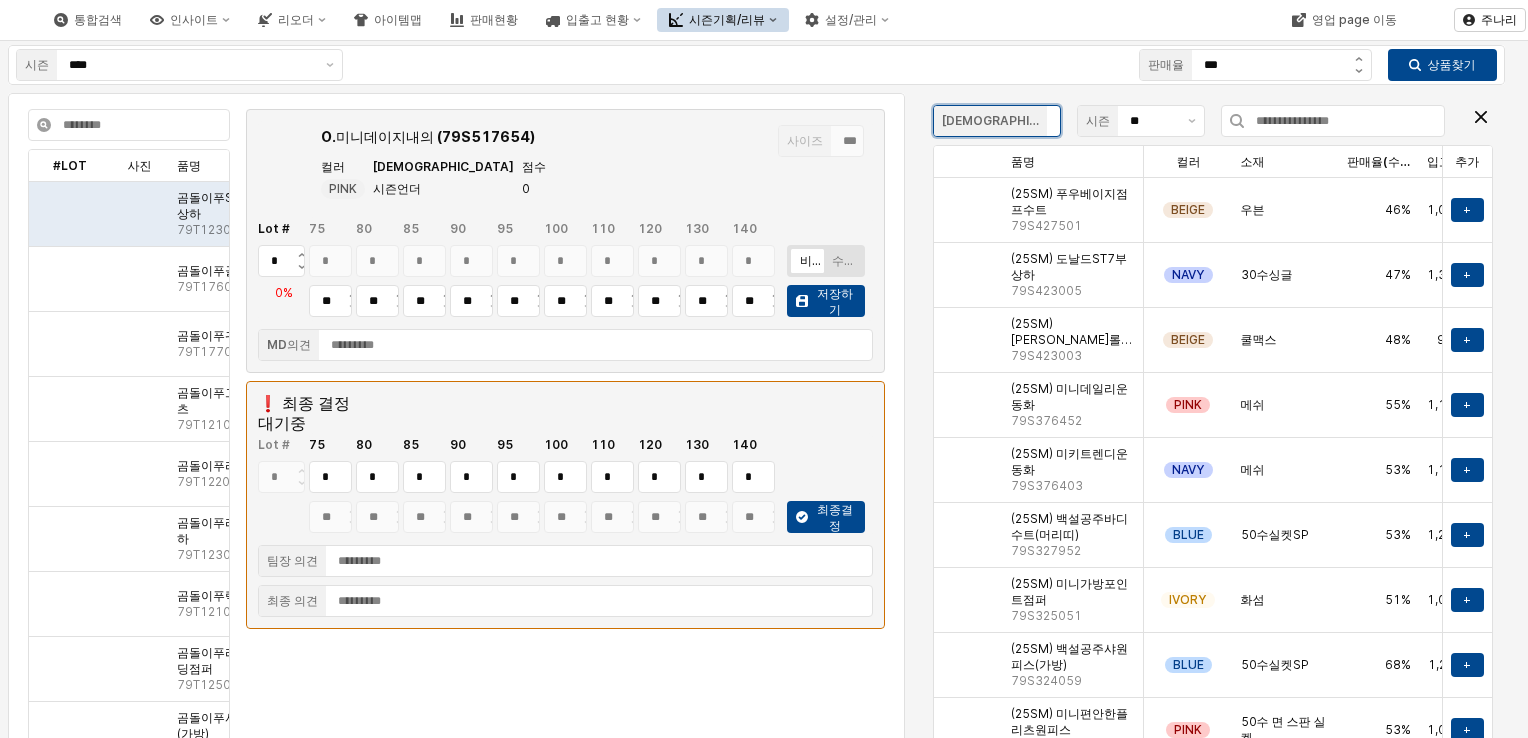 click 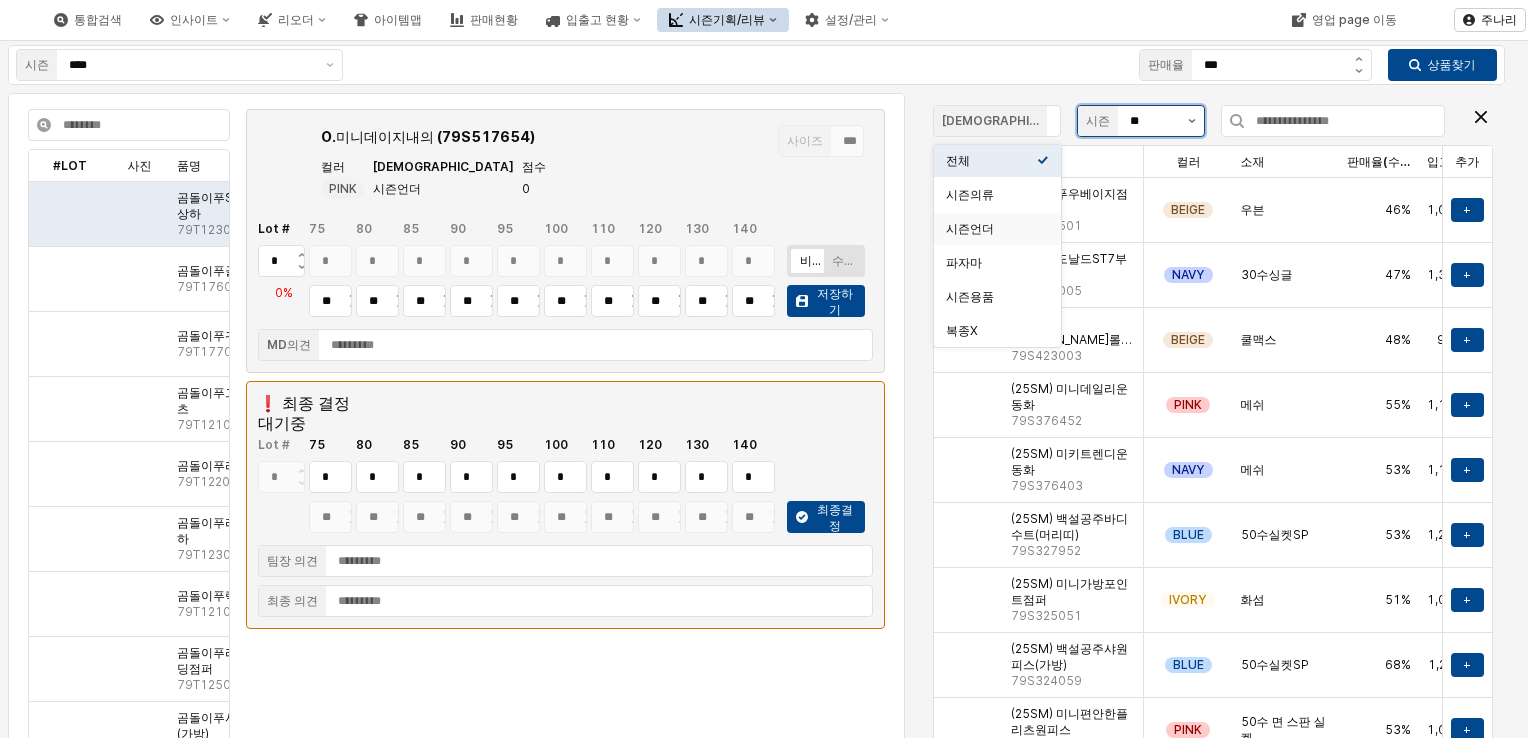 click at bounding box center (1192, 121) 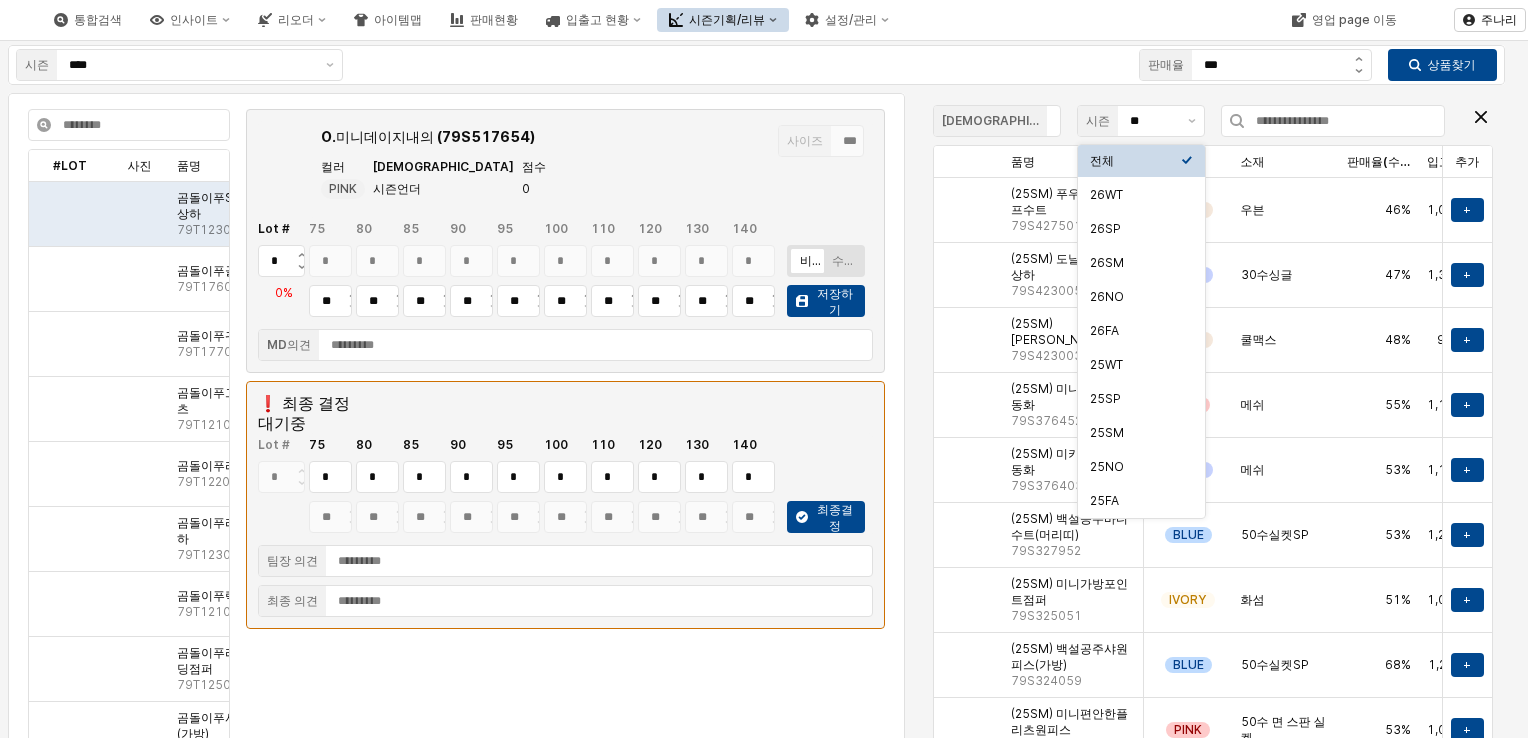 click on "시즌 **** 판매율 *** 상품찾기" at bounding box center (756, 65) 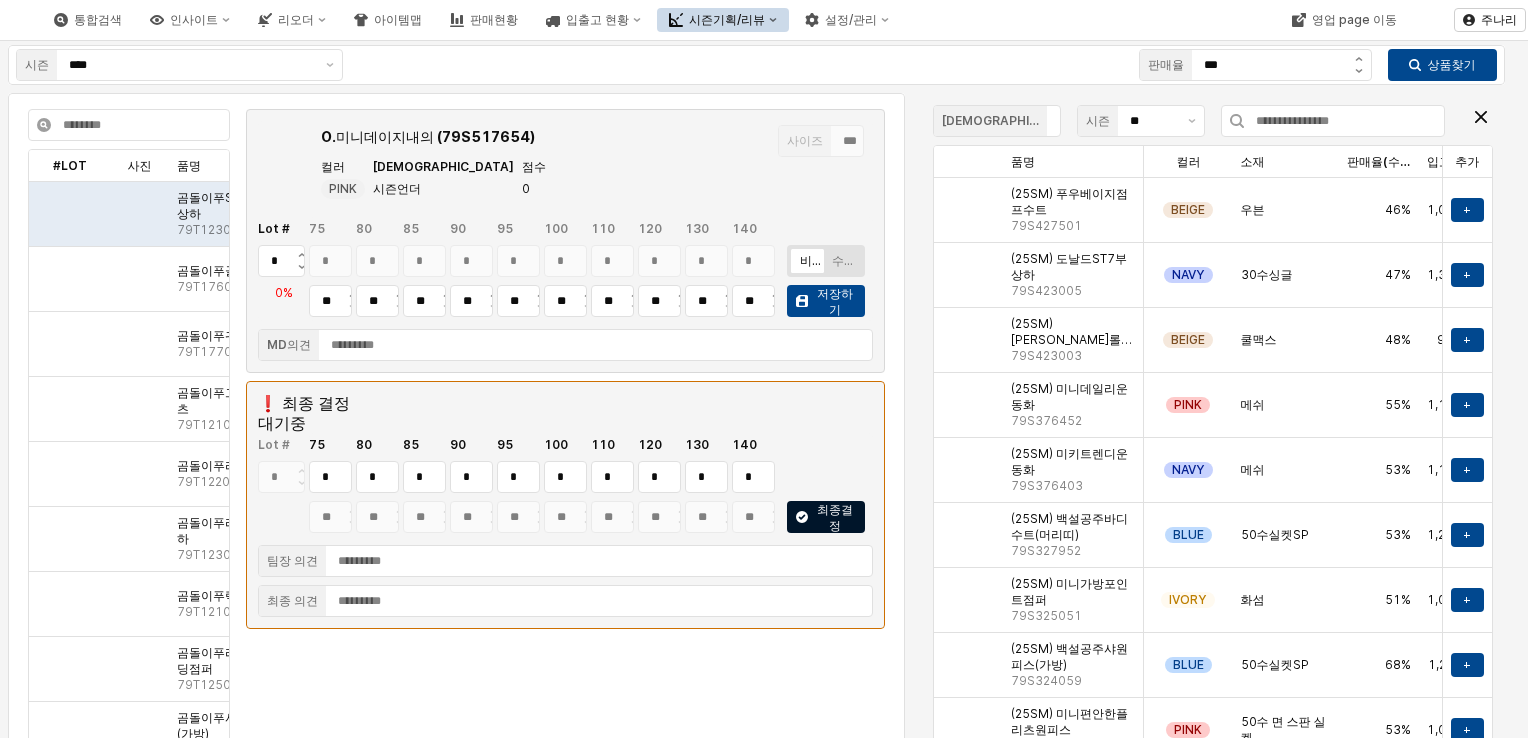 click on "최종결정" at bounding box center (835, 518) 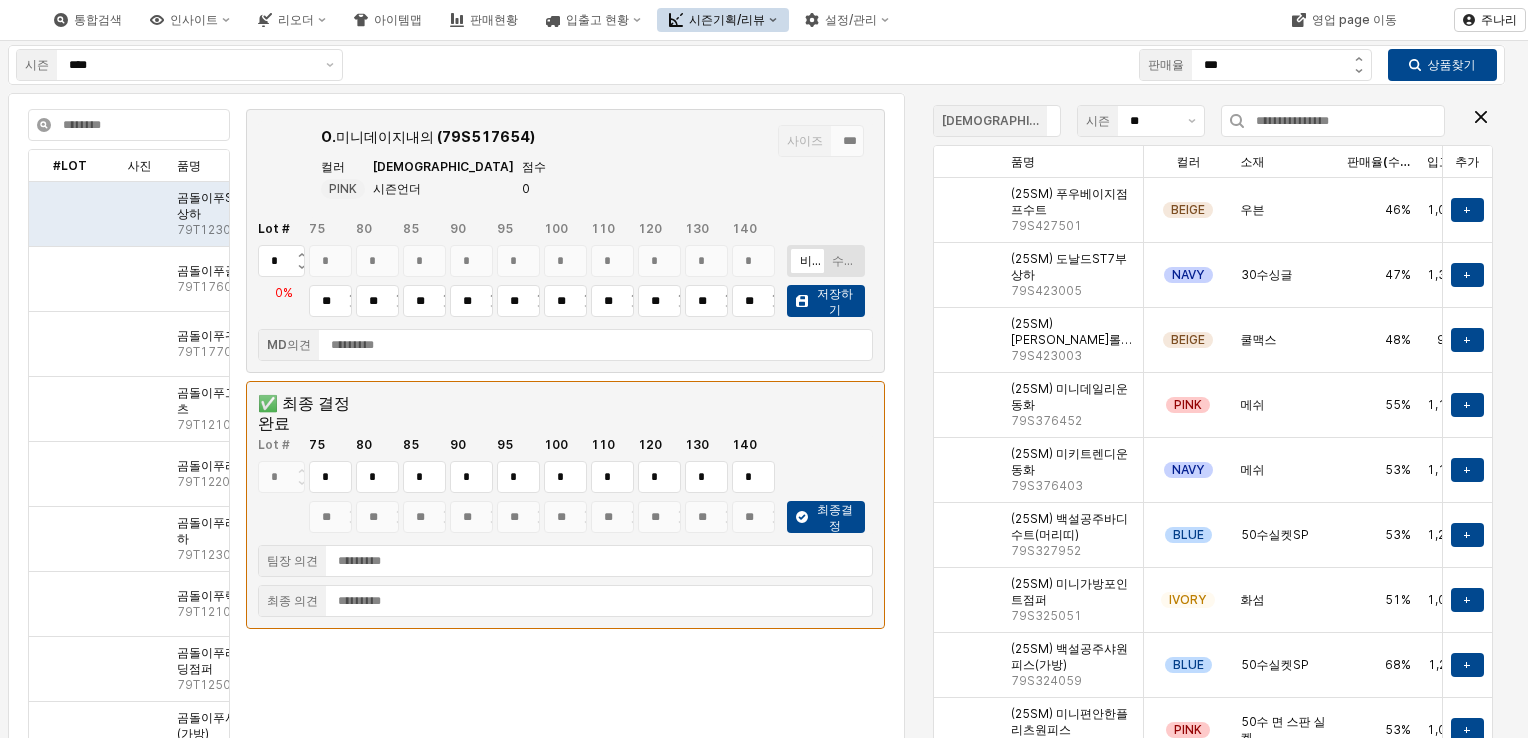 click on "O.미니데이지내의 (79S517654) 사이즈 *** 컬러 PINK 복종 시즌언더 점수 0 Lot # * 75 * 80 * 85 * 90 * 95 * 100 * 110 * 120 * 130 * 140 * ** ** ** ** ** ** ** ** ** ** 비율 수량 저장하기 0% MD의견" at bounding box center [565, 241] 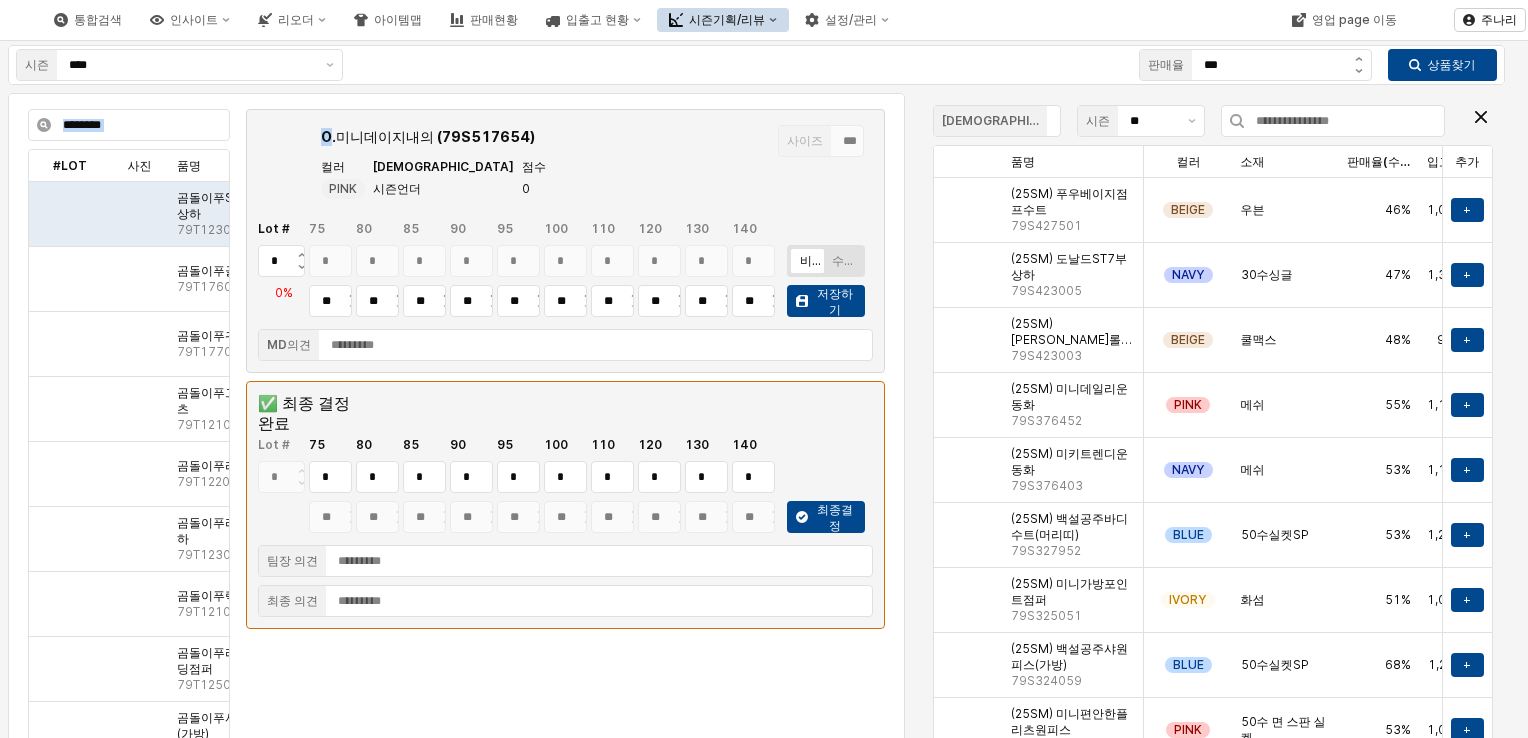 click on "O.미니데이지내의 (79S517654) 사이즈 *** 컬러 PINK 복종 시즌언더 점수 0 Lot # * 75 * 80 * 85 * 90 * 95 * 100 * 110 * 120 * 130 * 140 * ** ** ** ** ** ** ** ** ** ** 비율 수량 저장하기 0% MD의견" at bounding box center [565, 241] 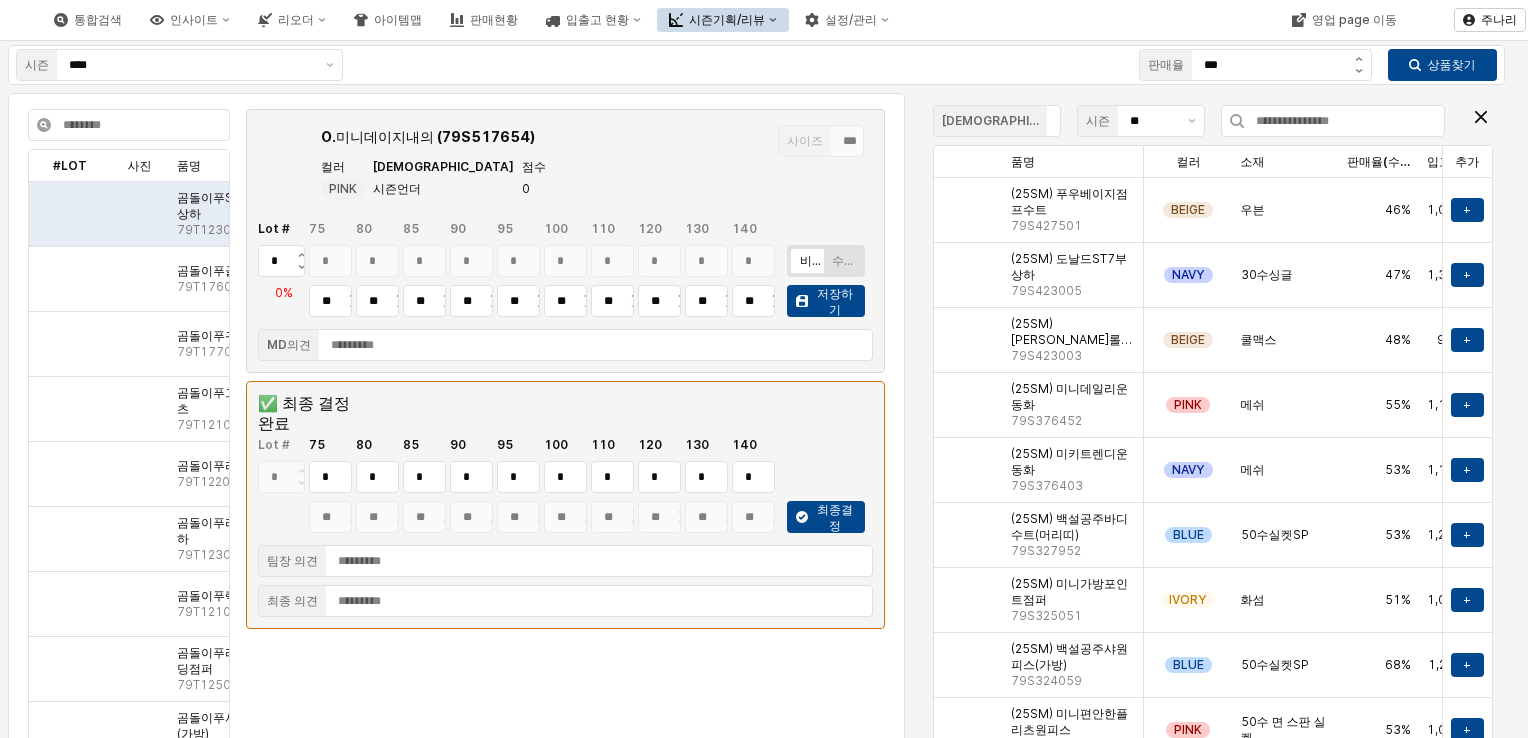 click at bounding box center [565, 661] 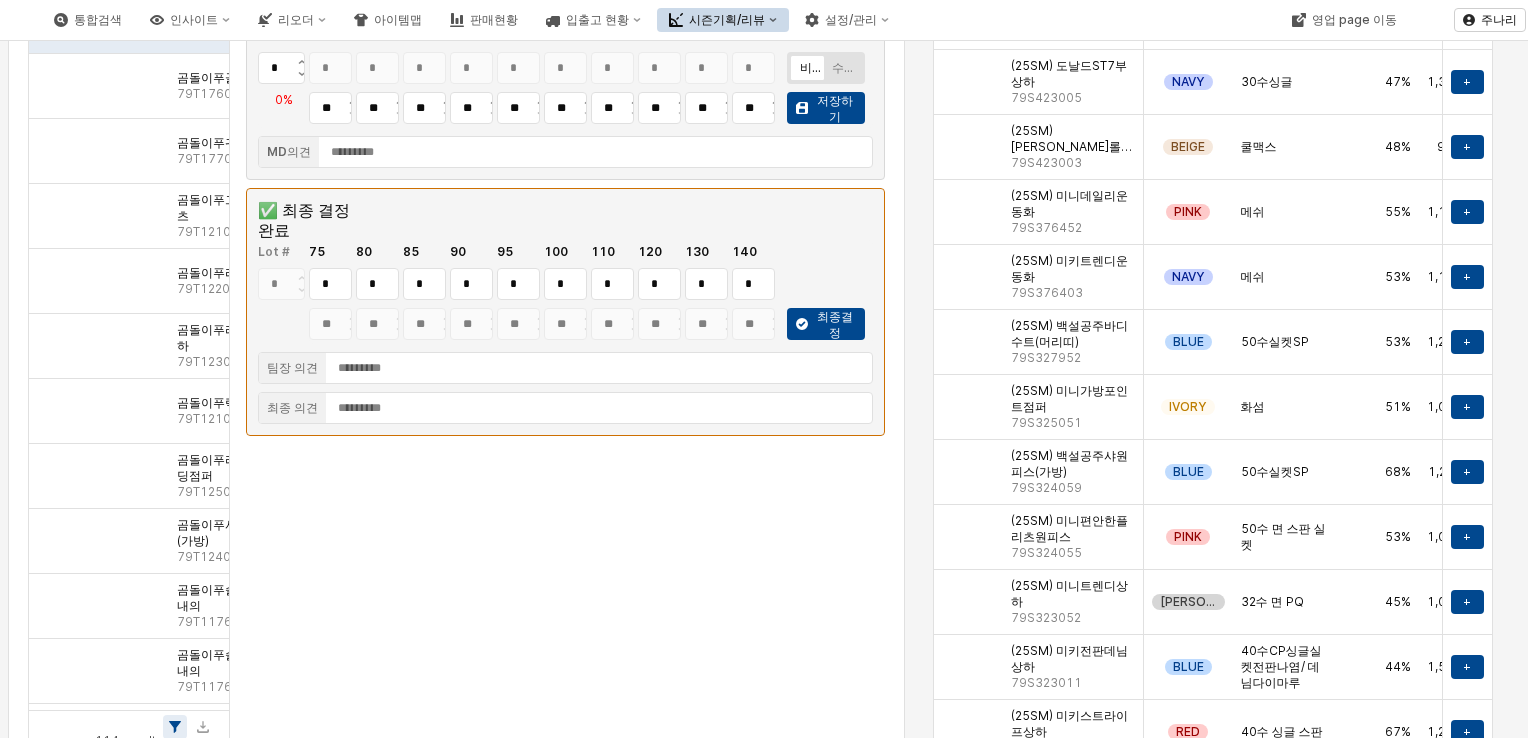 scroll, scrollTop: 200, scrollLeft: 0, axis: vertical 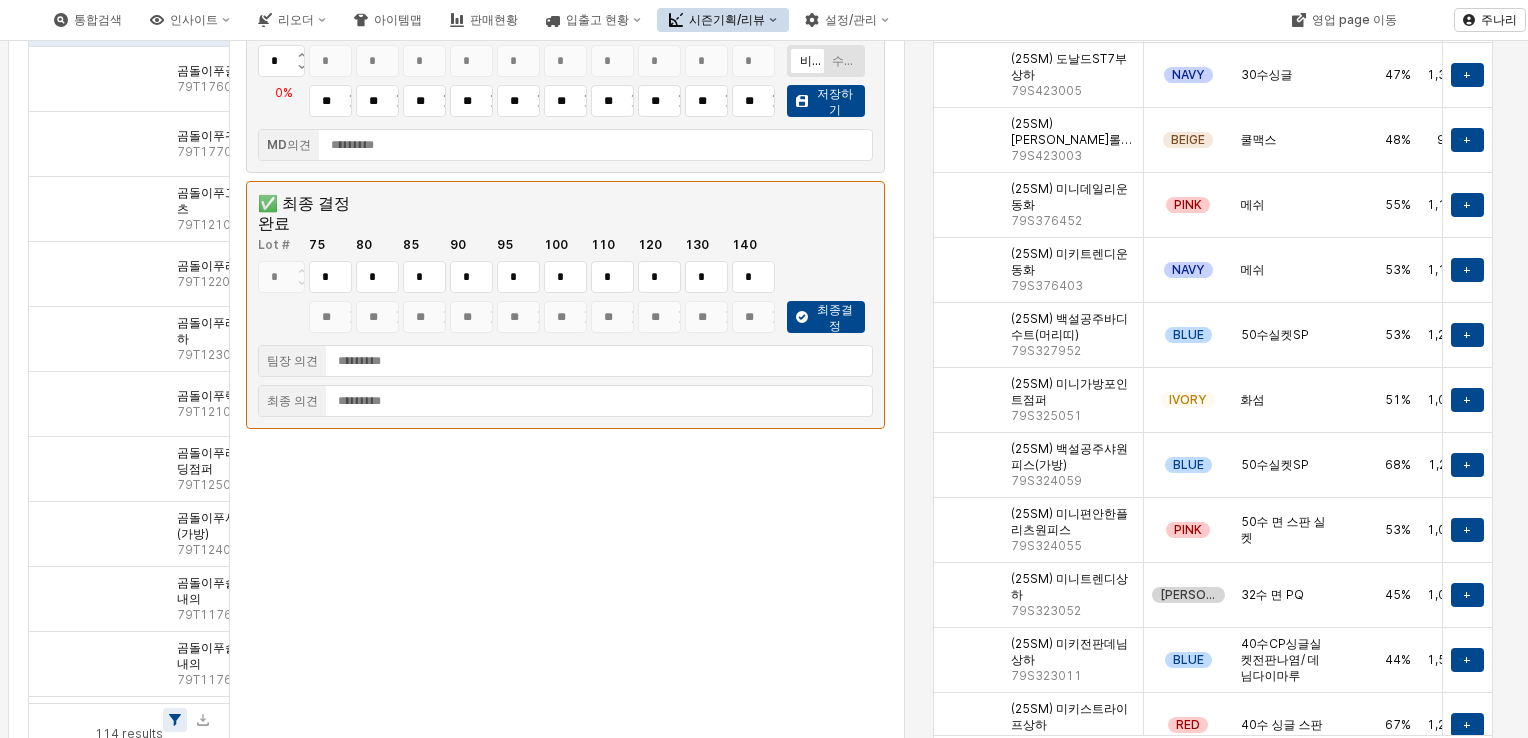click at bounding box center (565, 1065) 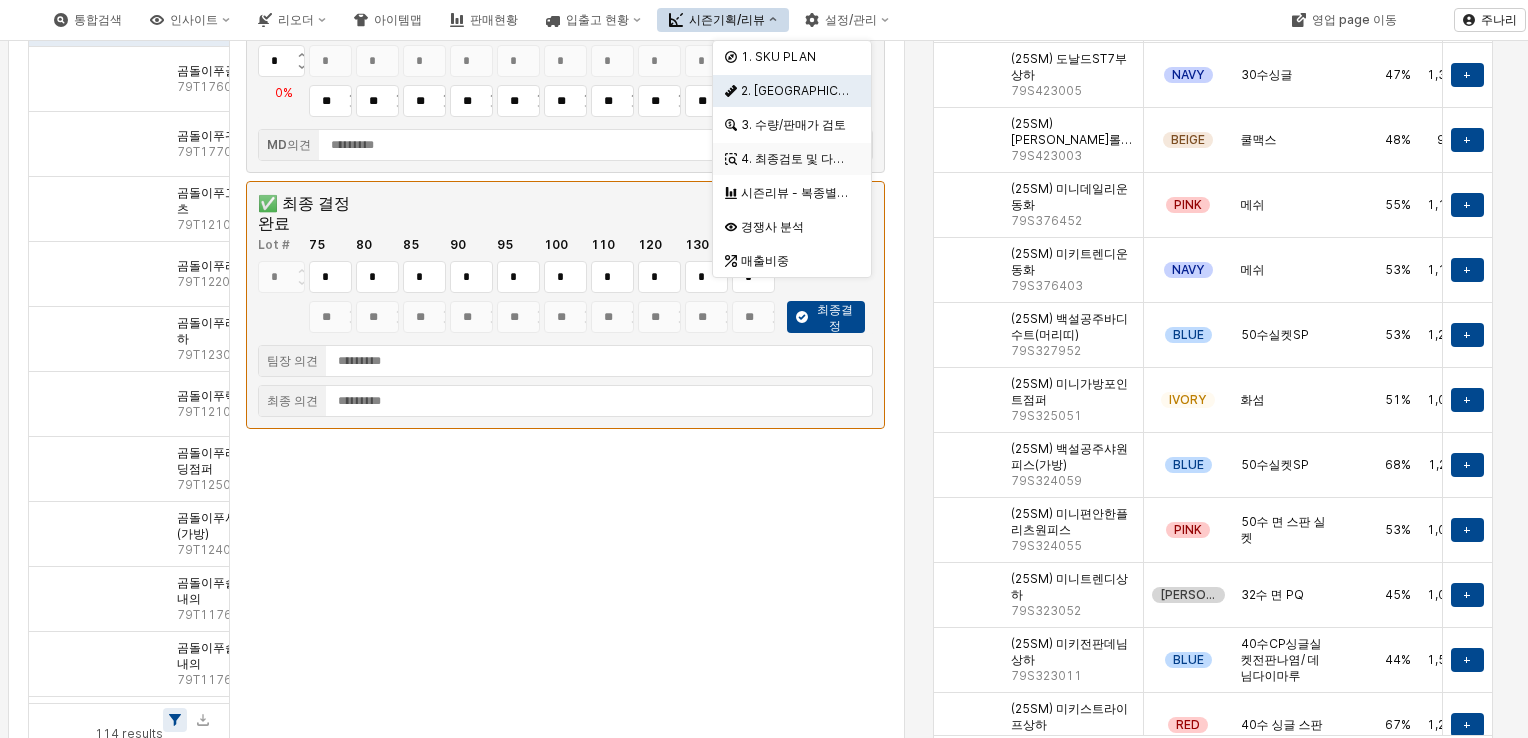 click on "4. 최종검토 및 다운로드" at bounding box center (795, 159) 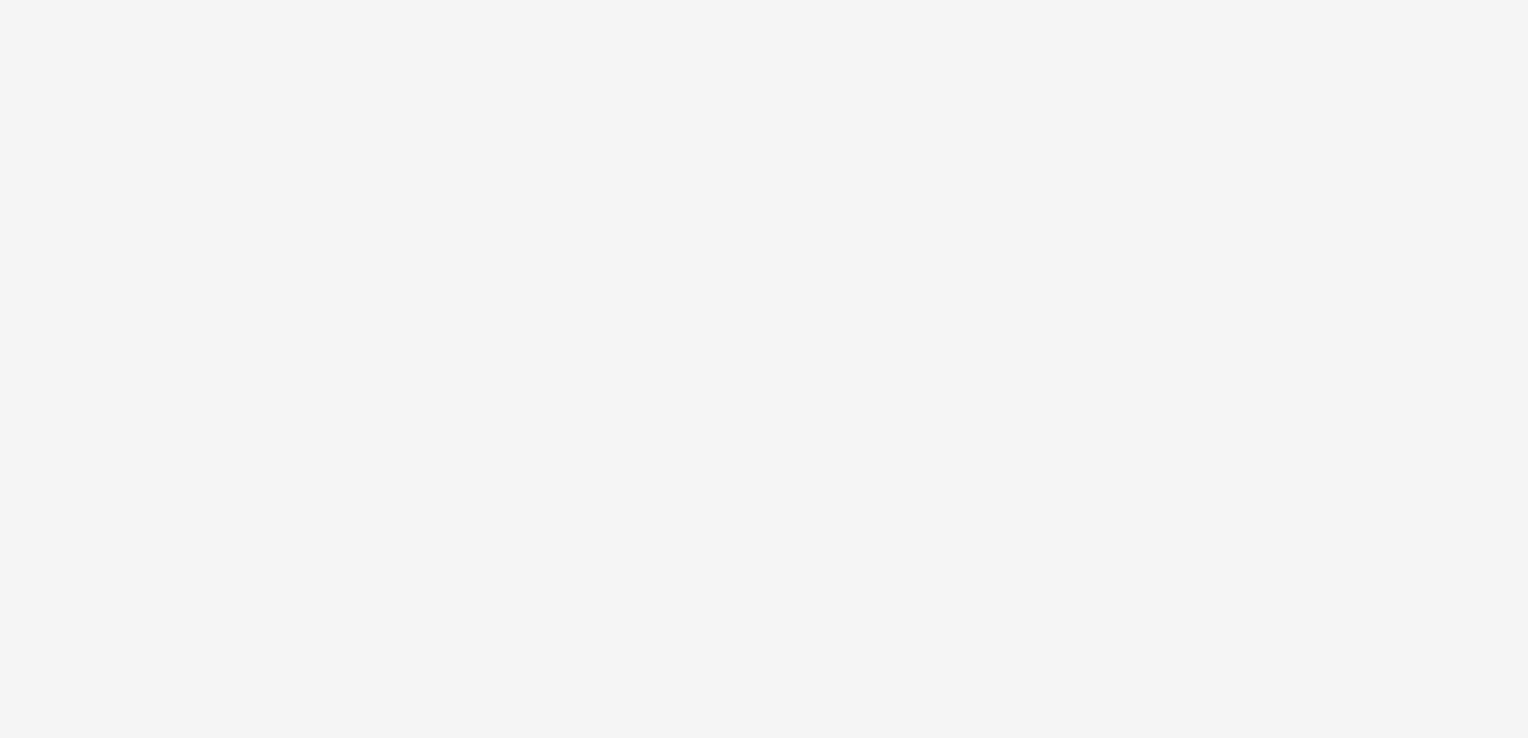 scroll, scrollTop: 0, scrollLeft: 0, axis: both 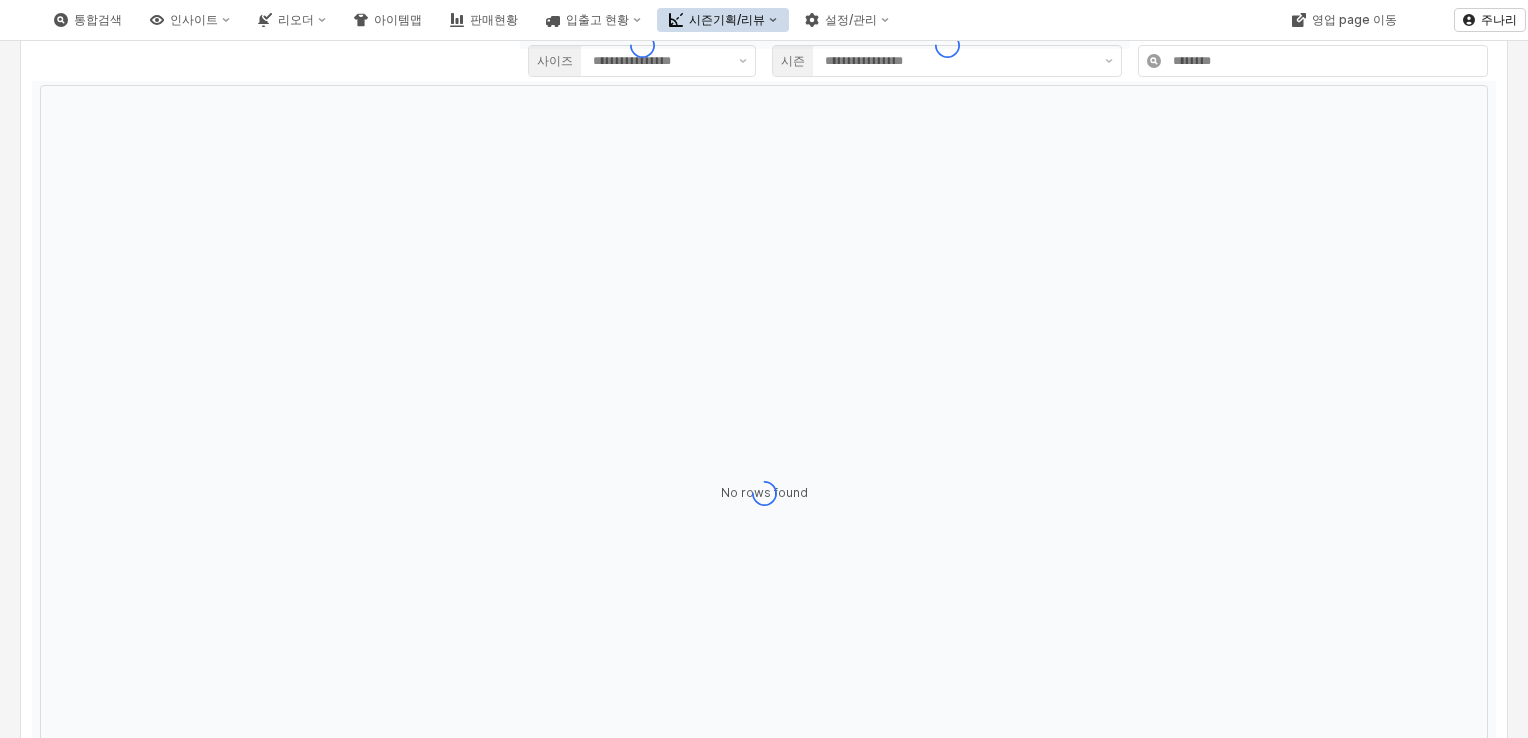 type on "****" 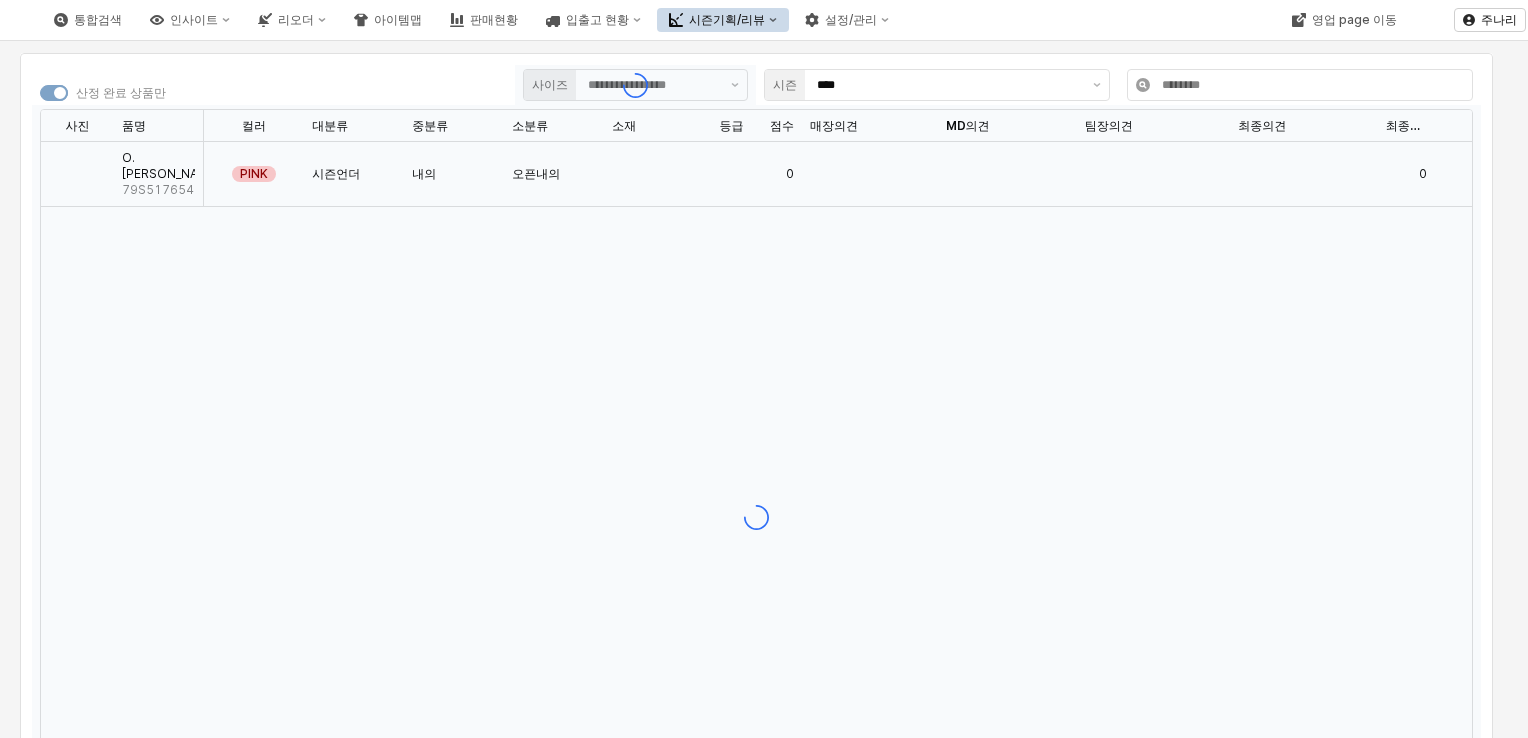type on "********" 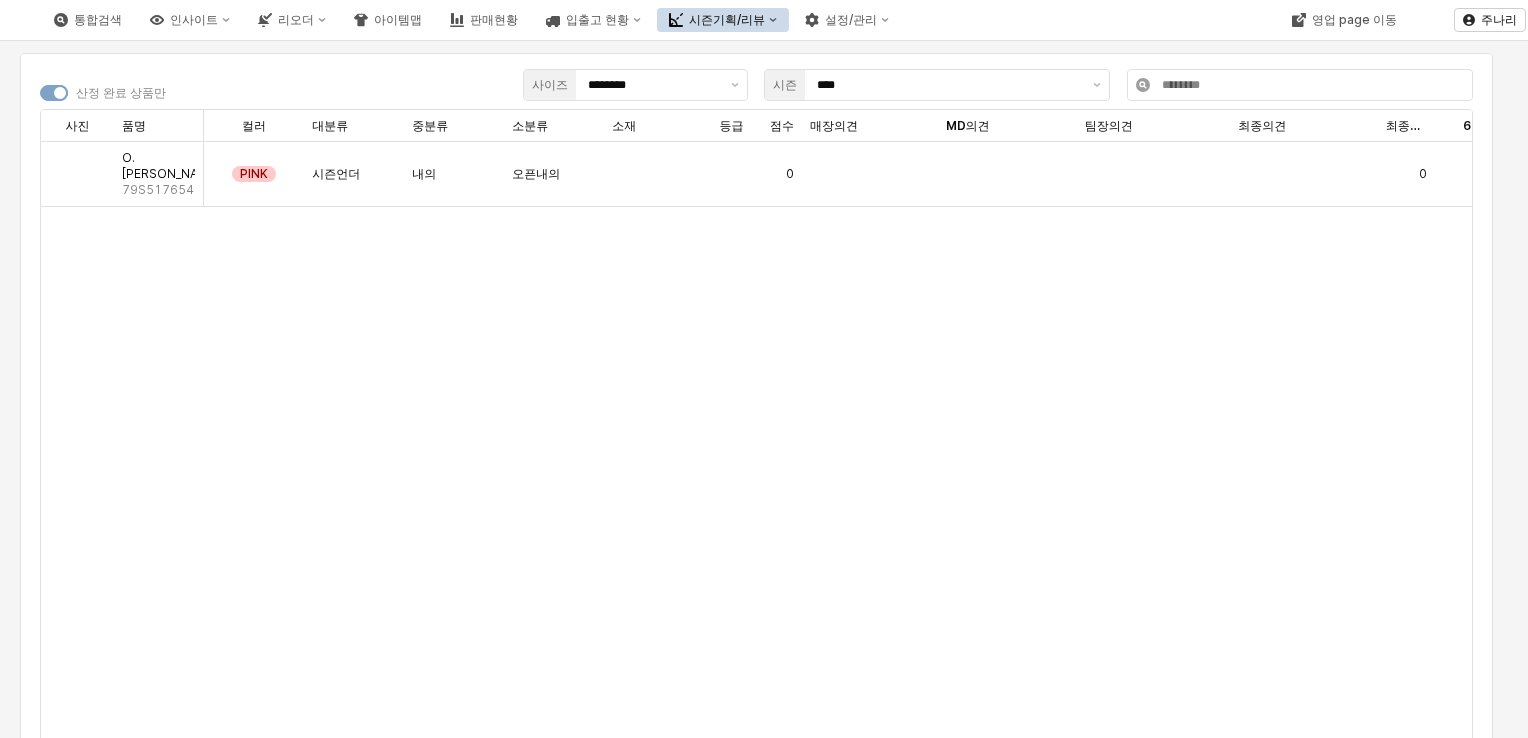 drag, startPoint x: 978, startPoint y: 692, endPoint x: 1019, endPoint y: 634, distance: 71.02816 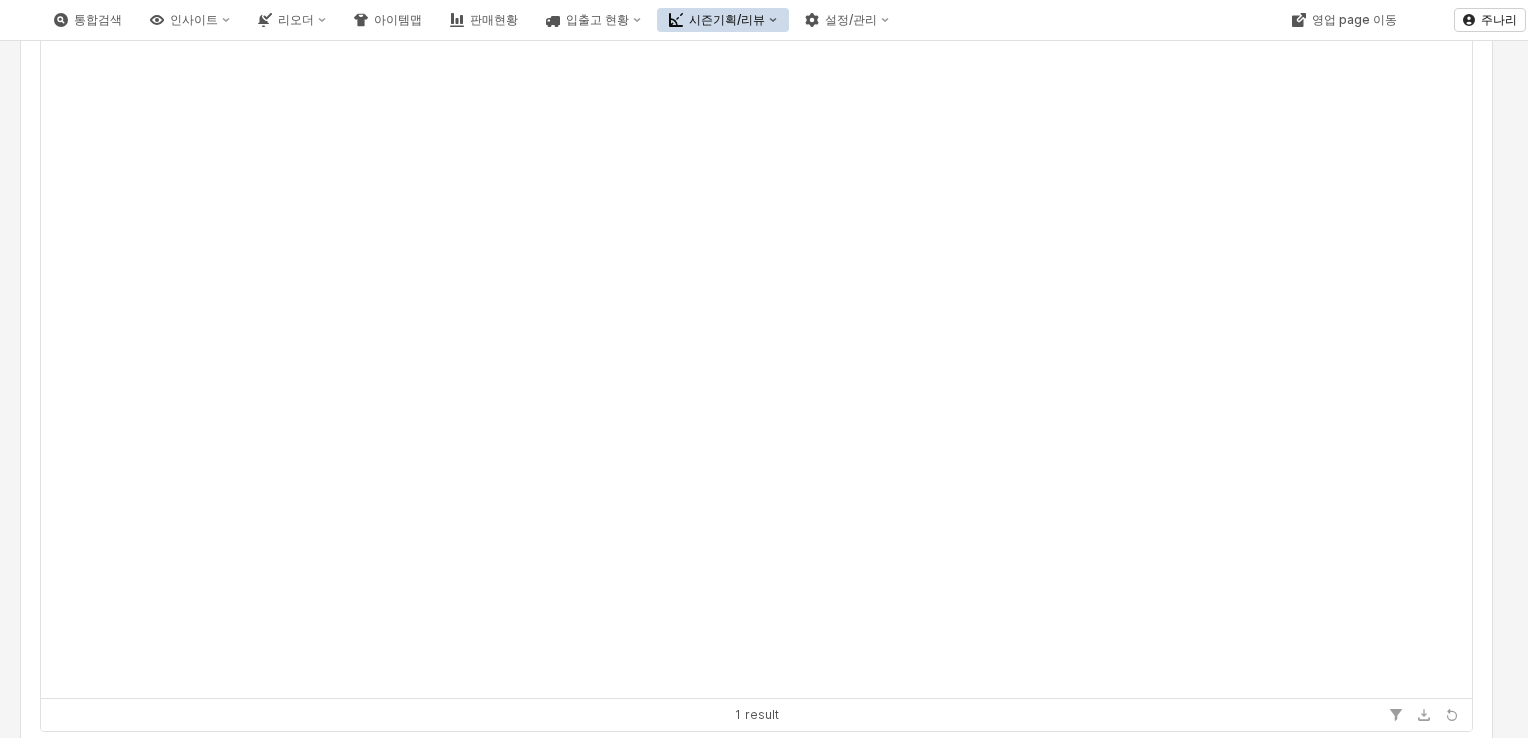 scroll, scrollTop: 274, scrollLeft: 0, axis: vertical 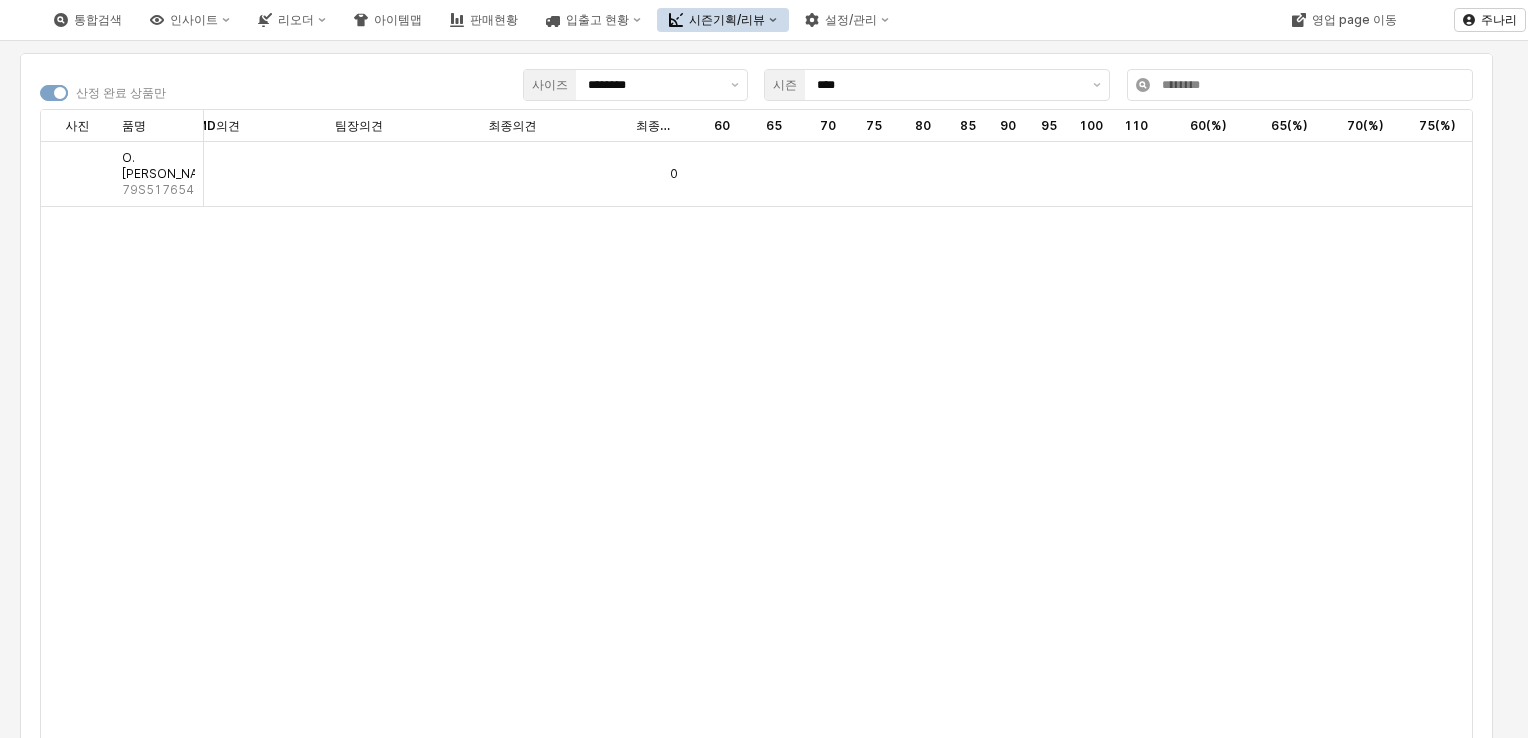 click on "시즌기획/리뷰" at bounding box center [723, 20] 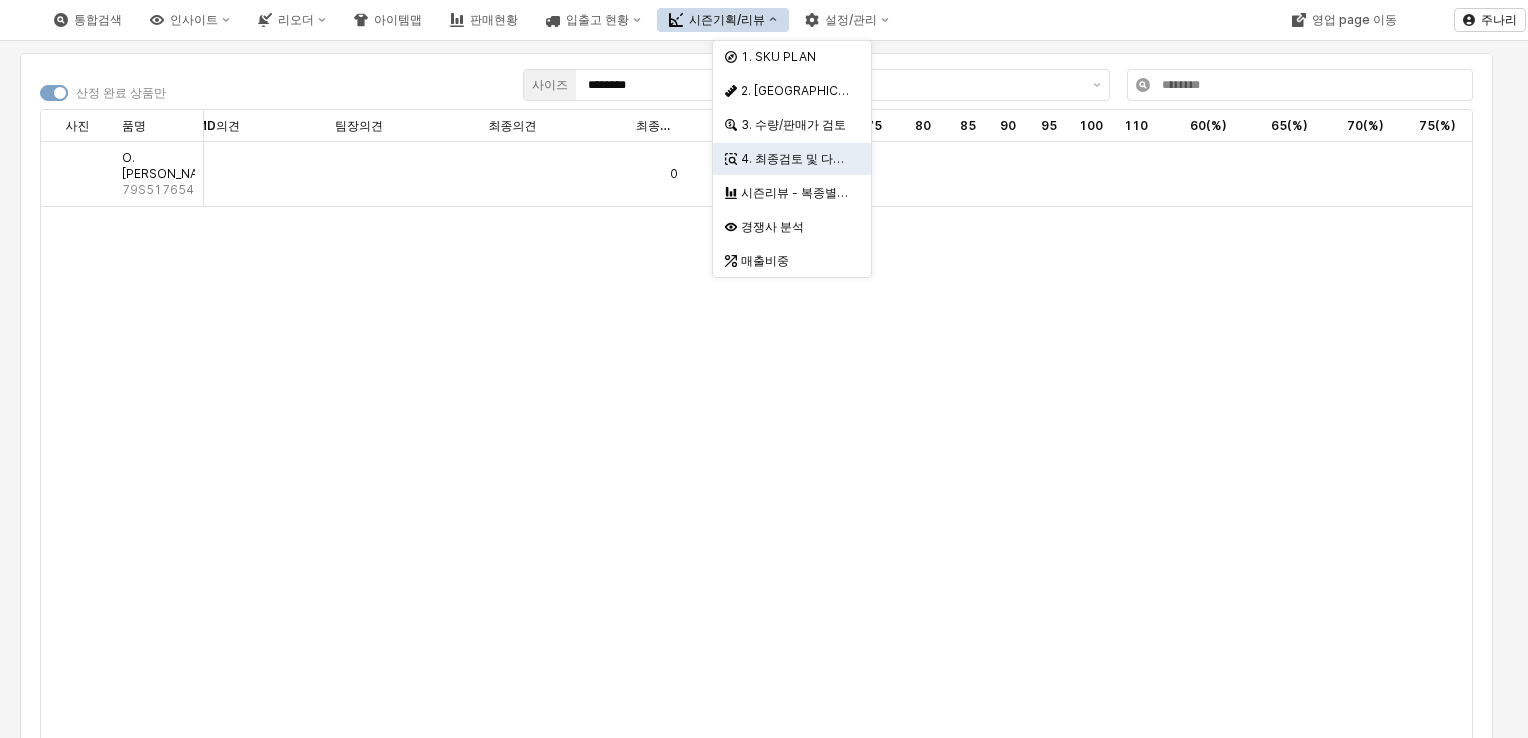 click on "사이즈 ******** 시즌 **** 산정 완료 상품만 사진 사진 품명 품명 소재 소재 등급 등급 점수 점수 매장의견 매장의견 MD의견 MD의견 팀장의견 팀장의견 최종의견 최종의견 최종수량 최종수량 60 60 65 65 70 70 75 75 80 80 85 85 90 90 95 95 100 100 110 110 60(%) 60(%) 65(%) 65(%) 70(%) 70(%) 75(%) 75(%) 80(%) 80(%) 85(%) 85(%) 90(%) 90(%) O.미니데이지내의 79S517654 0 0 1 result" at bounding box center (756, 497) 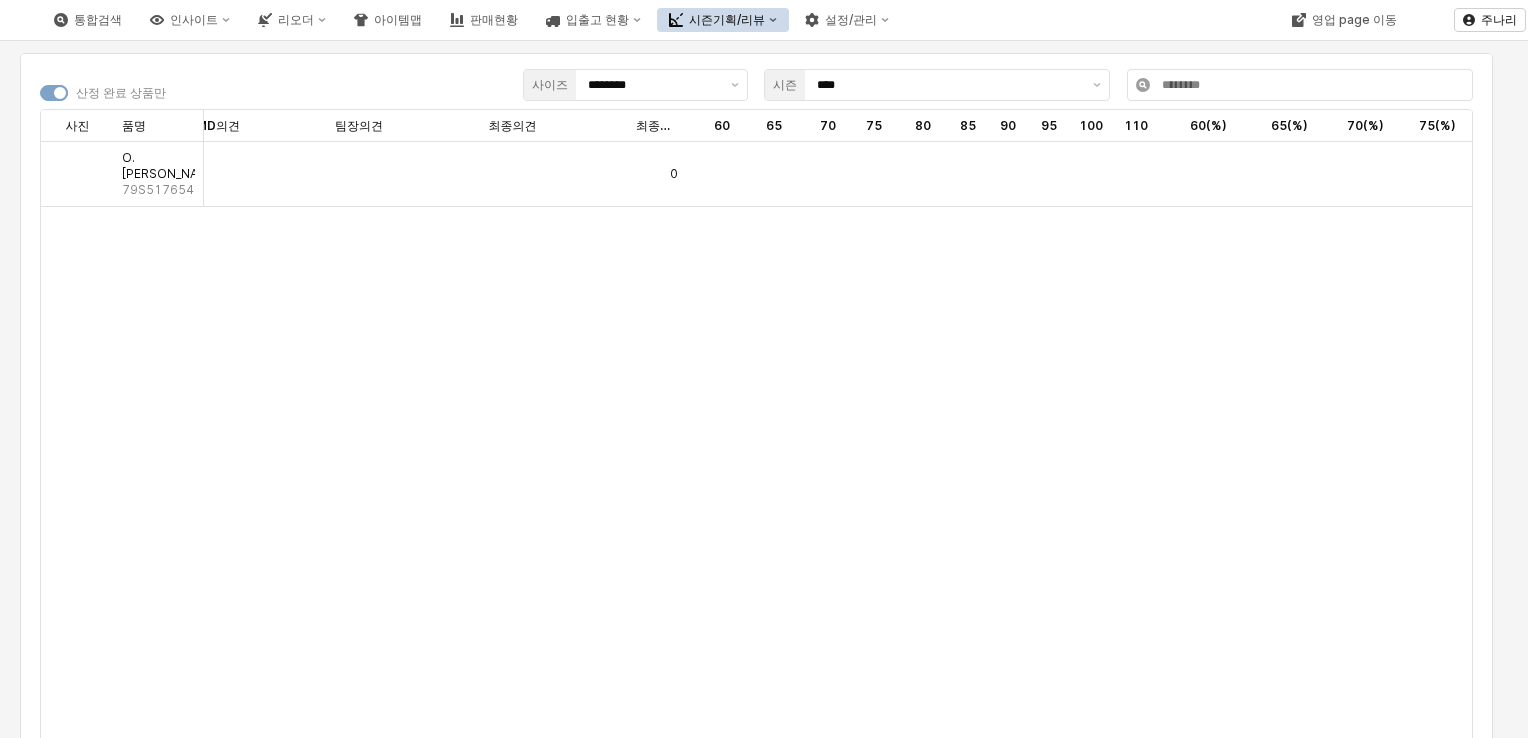 click 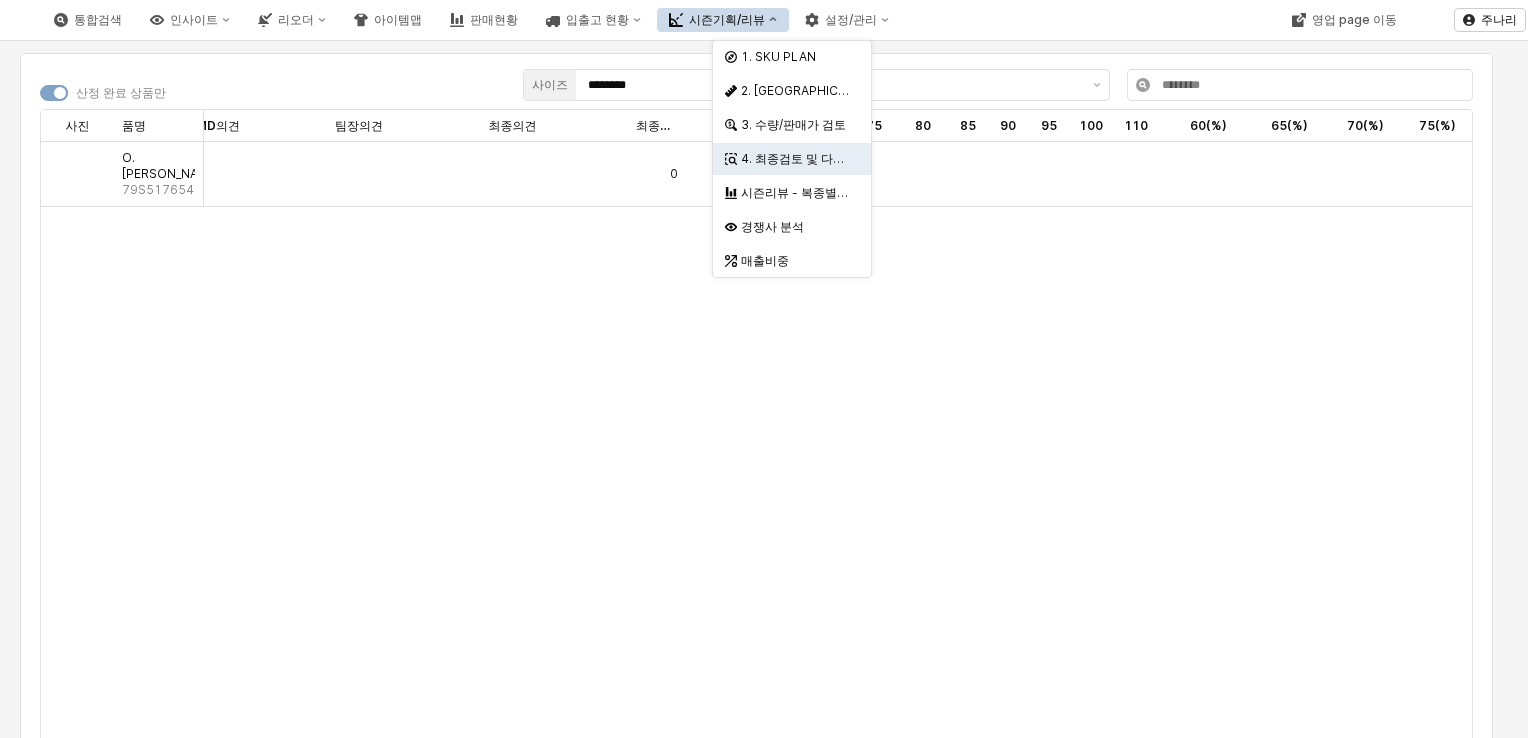 click on "사진 사진 품명 품명 소재 소재 등급 등급 점수 점수 매장의견 매장의견 MD의견 MD의견 팀장의견 팀장의견 최종의견 최종의견 최종수량 최종수량 60 60 65 65 70 70 75 75 80 80 85 85 90 90 95 95 100 100 110 110 60(%) 60(%) 65(%) 65(%) 70(%) 70(%) 75(%) 75(%) 80(%) 80(%) 85(%) 85(%) 90(%) 90(%) O.미니데이지내의 79S517654 0 0" at bounding box center [756, 500] 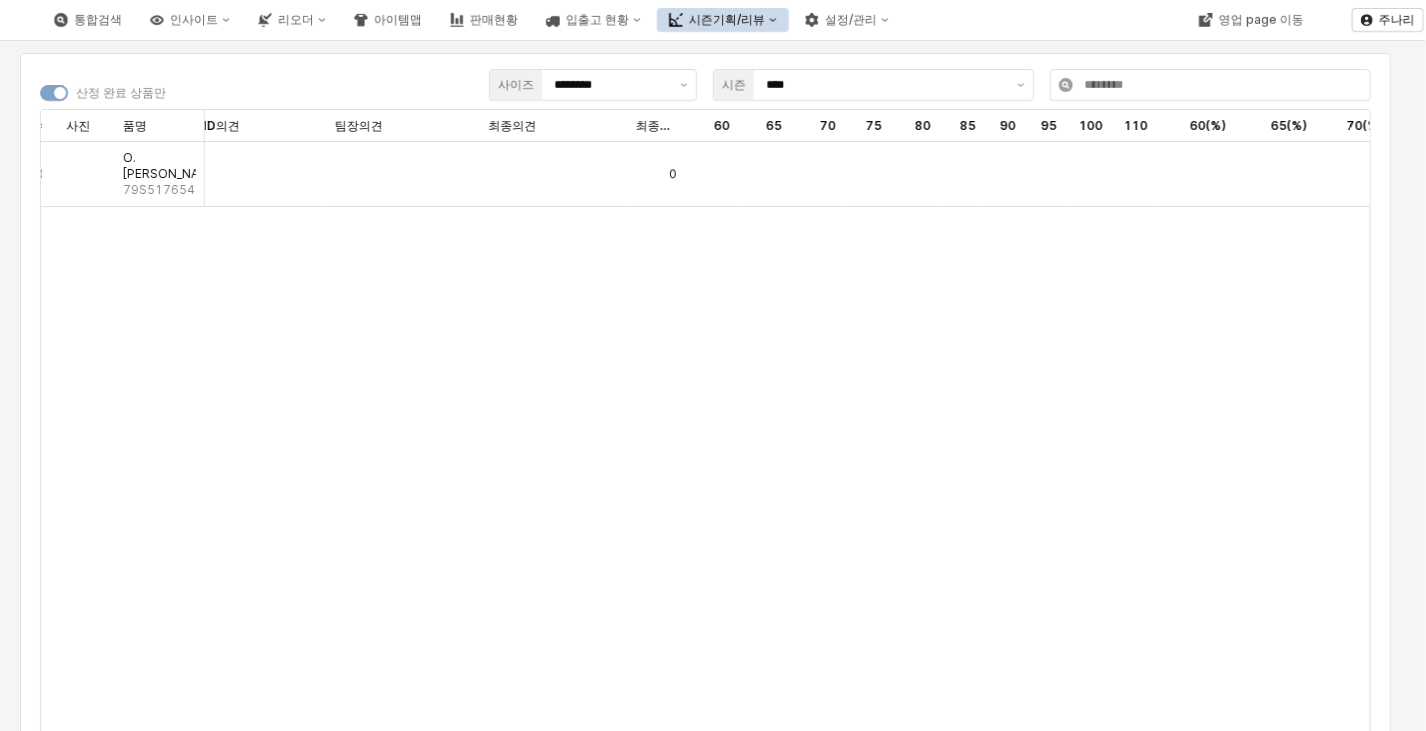 click on "사진 사진 품명 품명 소재 소재 등급 등급 점수 점수 매장의견 매장의견 MD의견 MD의견 팀장의견 팀장의견 최종의견 최종의견 최종수량 최종수량 60 60 65 65 70 70 75 75 80 80 85 85 90 90 95 95 100 100 110 110 60(%) 60(%) 65(%) 65(%) 70(%) 70(%) 75(%) 75(%) 80(%) 80(%) O.미니데이지내의 79S517654 0 0" at bounding box center [705, 500] 